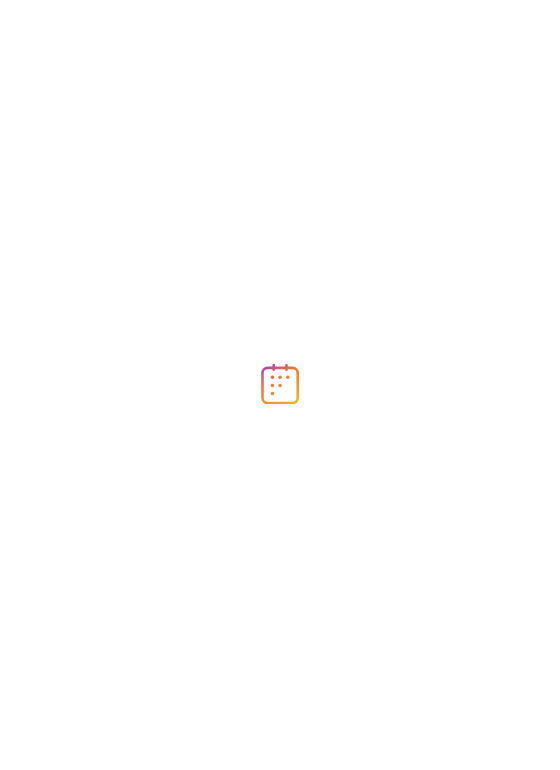 scroll, scrollTop: 0, scrollLeft: 0, axis: both 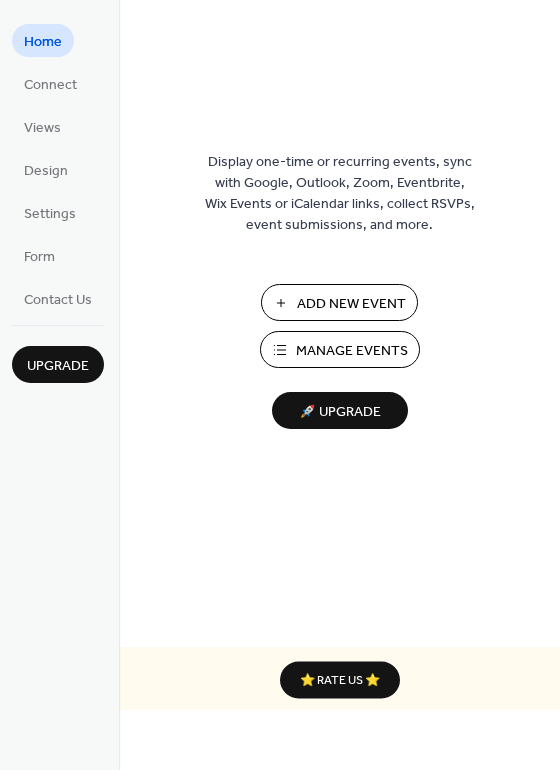 click on "Add New Event" at bounding box center (351, 304) 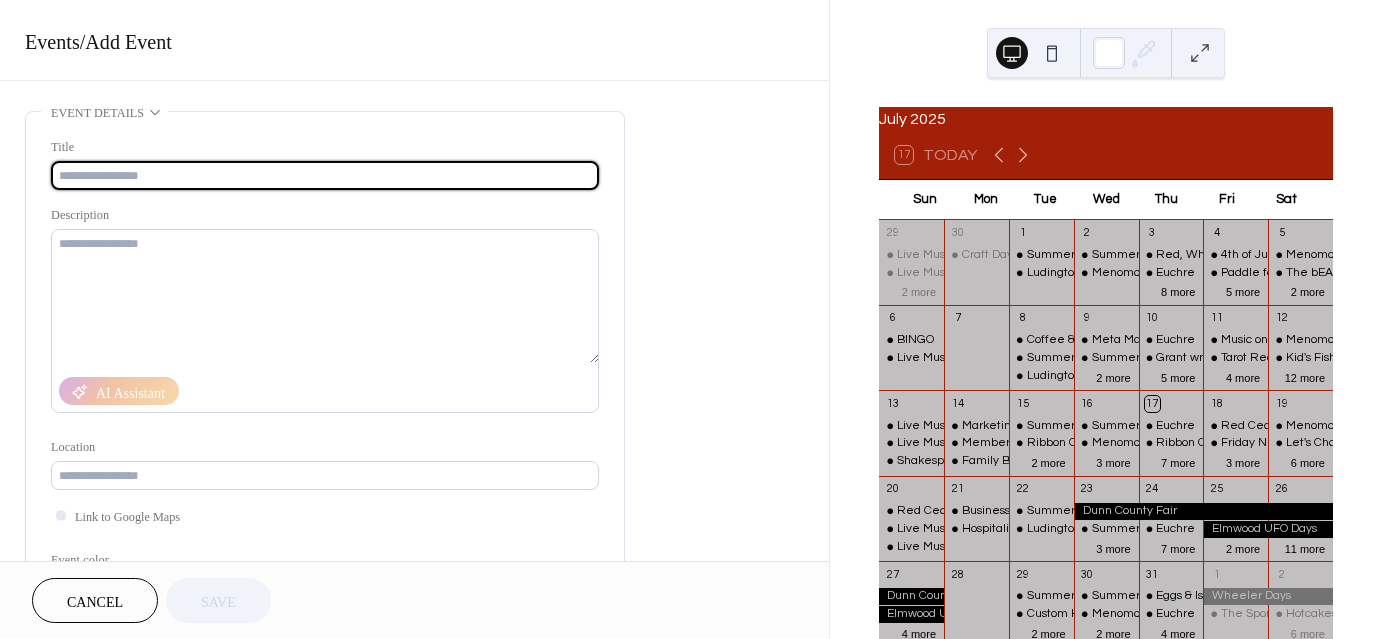 scroll, scrollTop: 0, scrollLeft: 0, axis: both 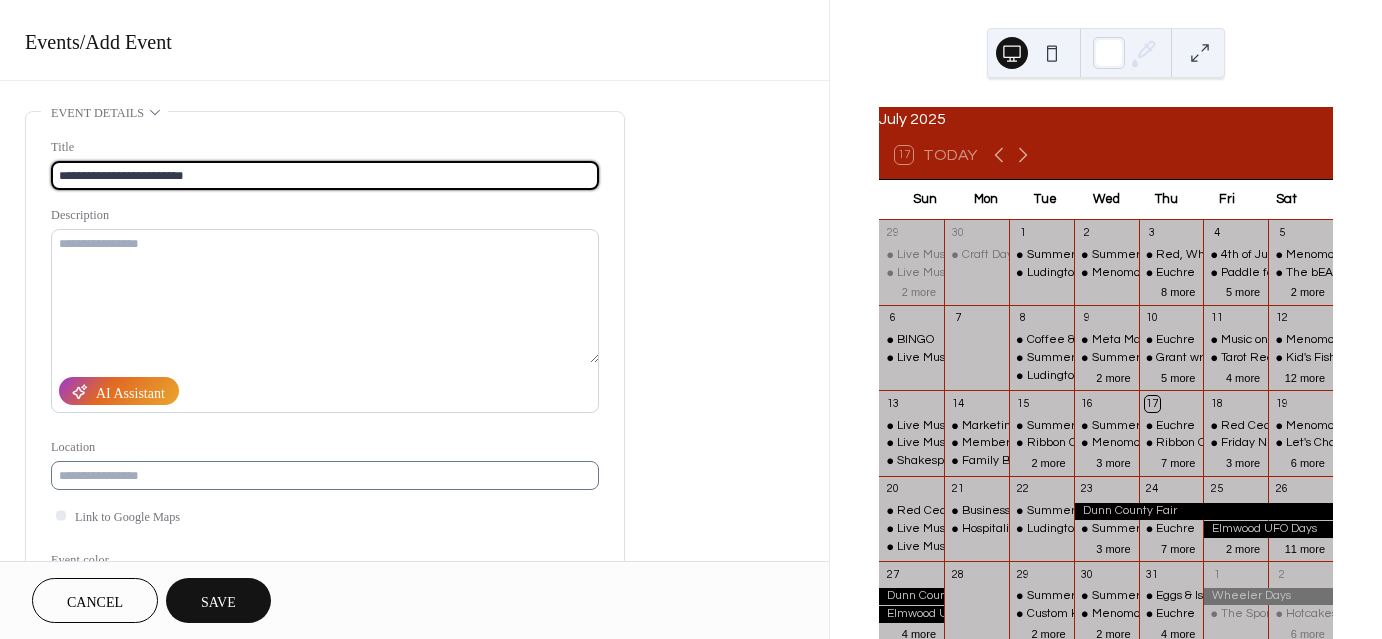 type on "**********" 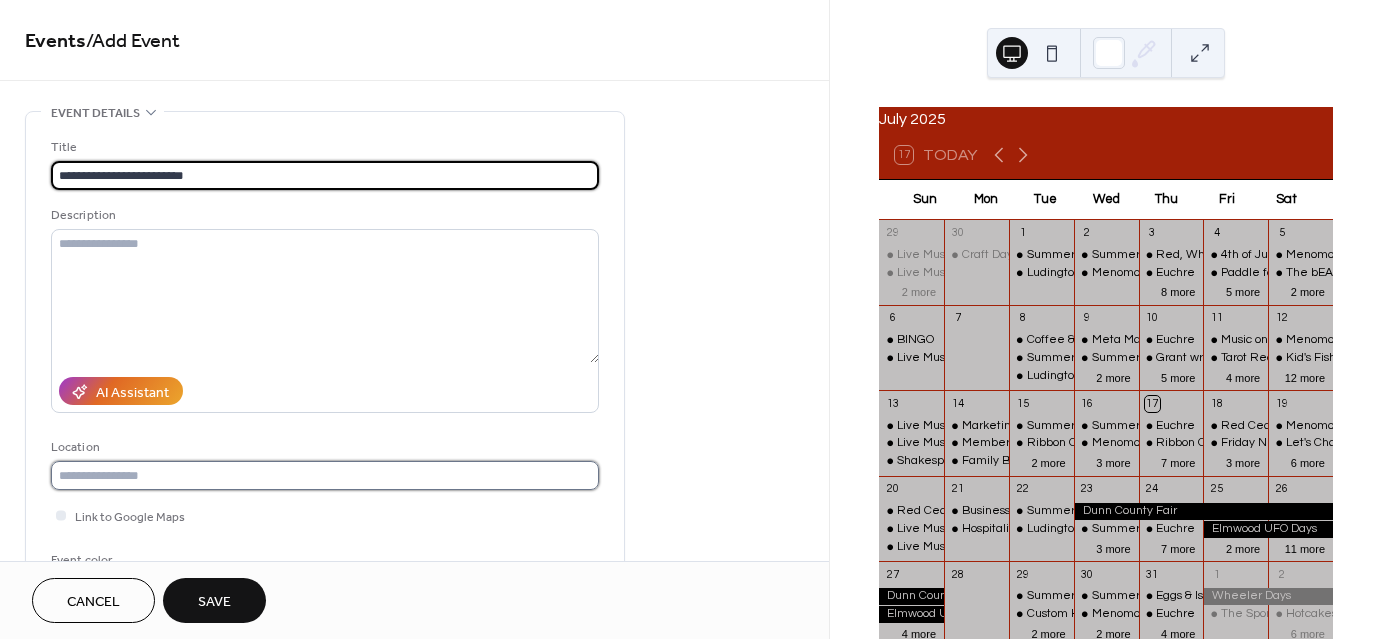 click at bounding box center [325, 475] 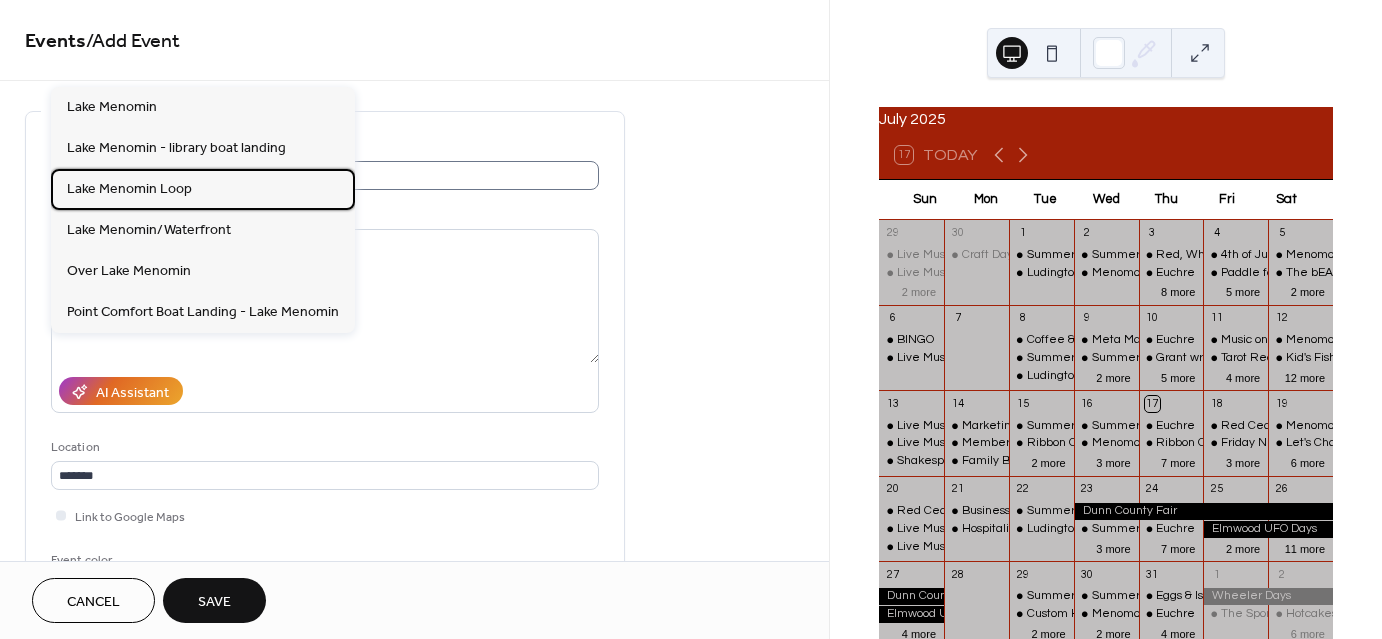 click on "Lake Menomin Loop" at bounding box center (129, 188) 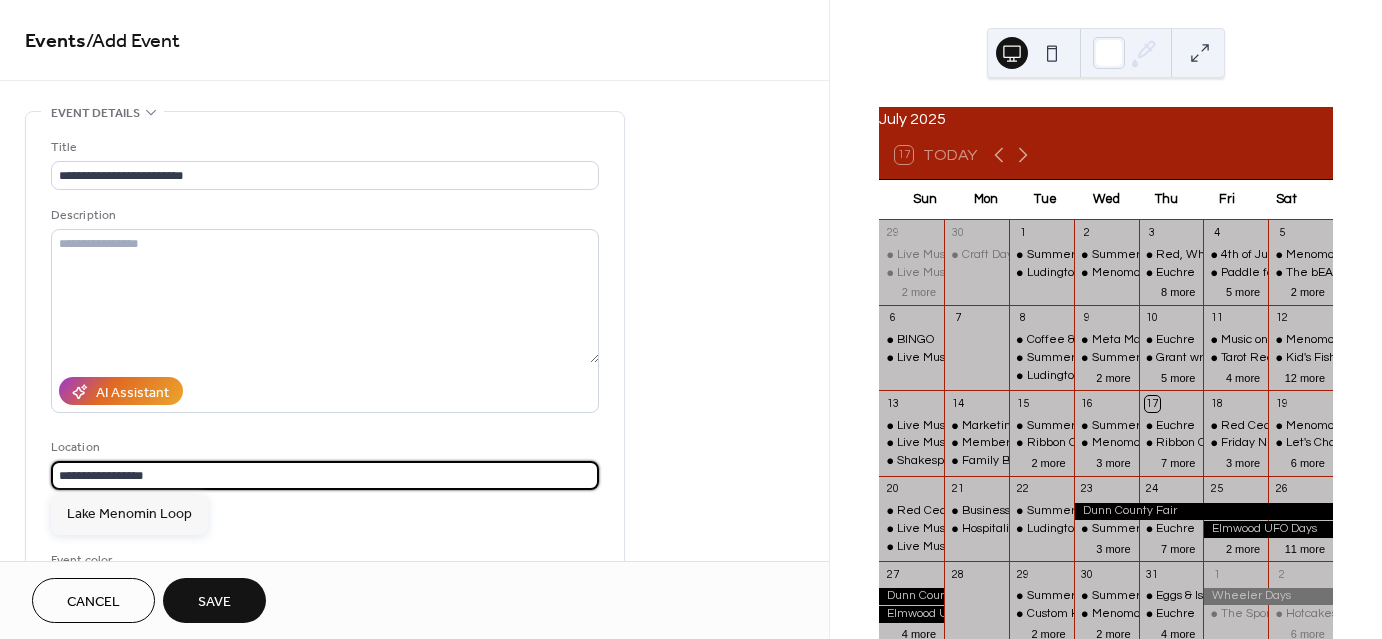 drag, startPoint x: 188, startPoint y: 478, endPoint x: 50, endPoint y: 478, distance: 138 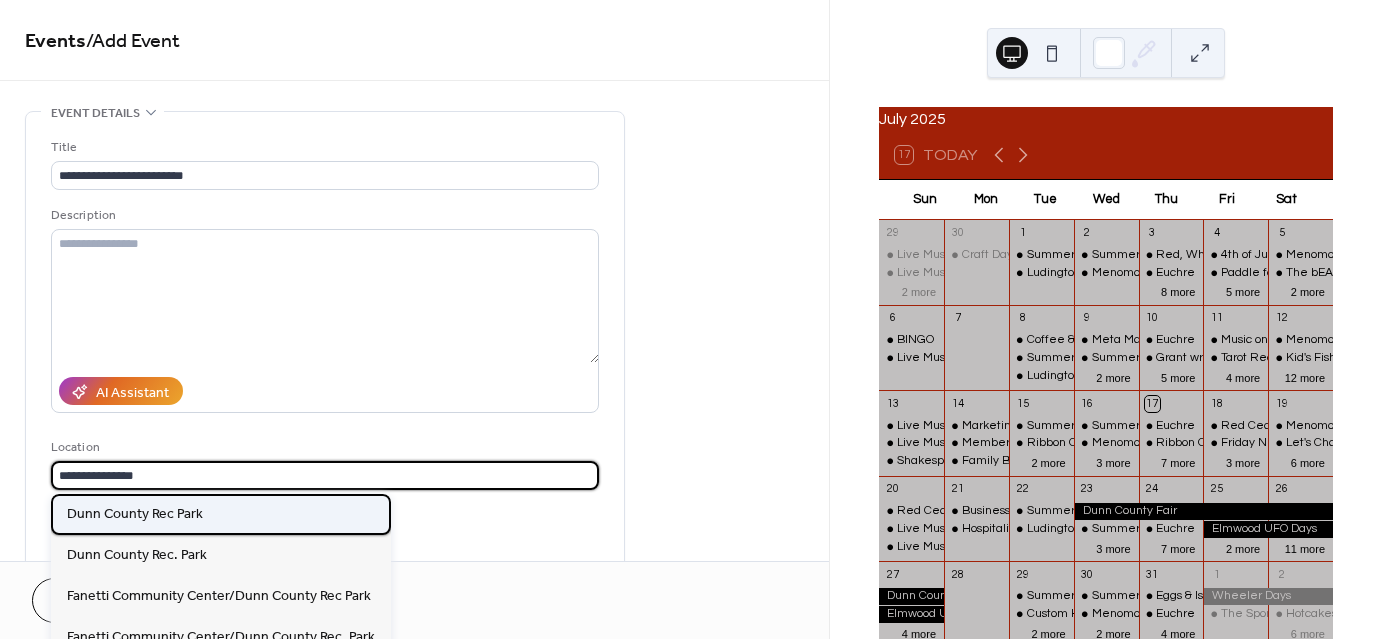 click on "Dunn County Rec Park" at bounding box center [135, 513] 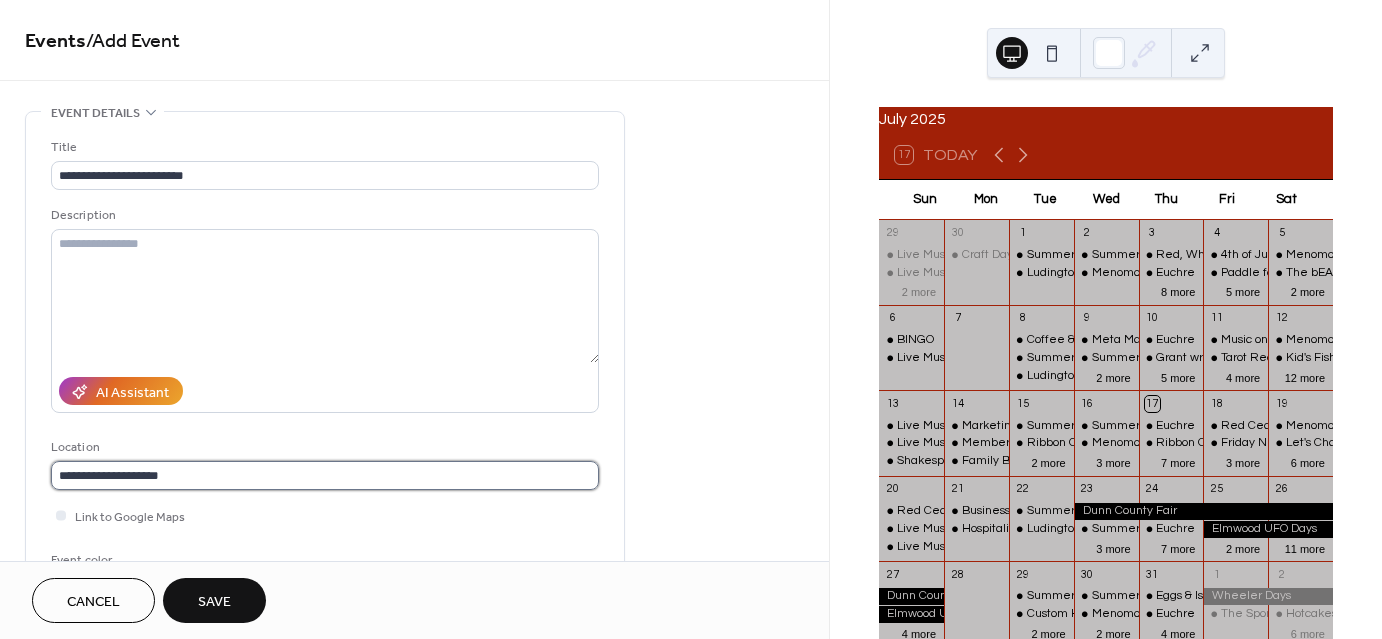 click on "**********" at bounding box center [325, 475] 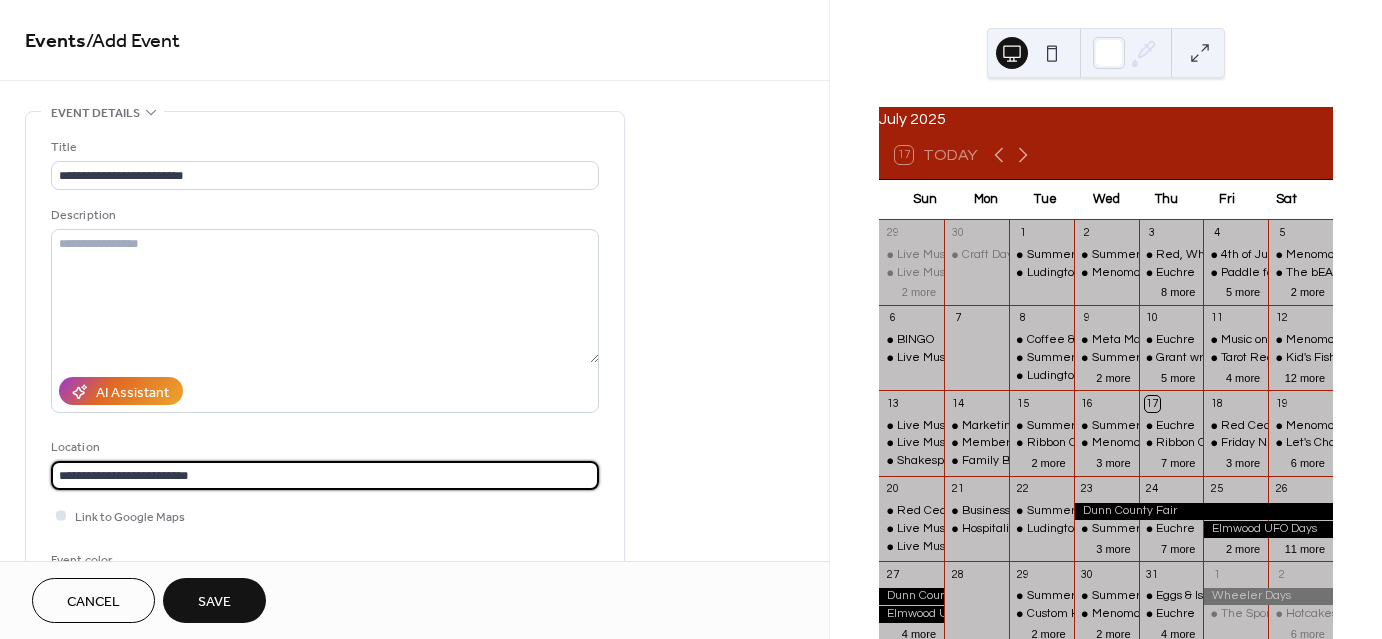 type on "**********" 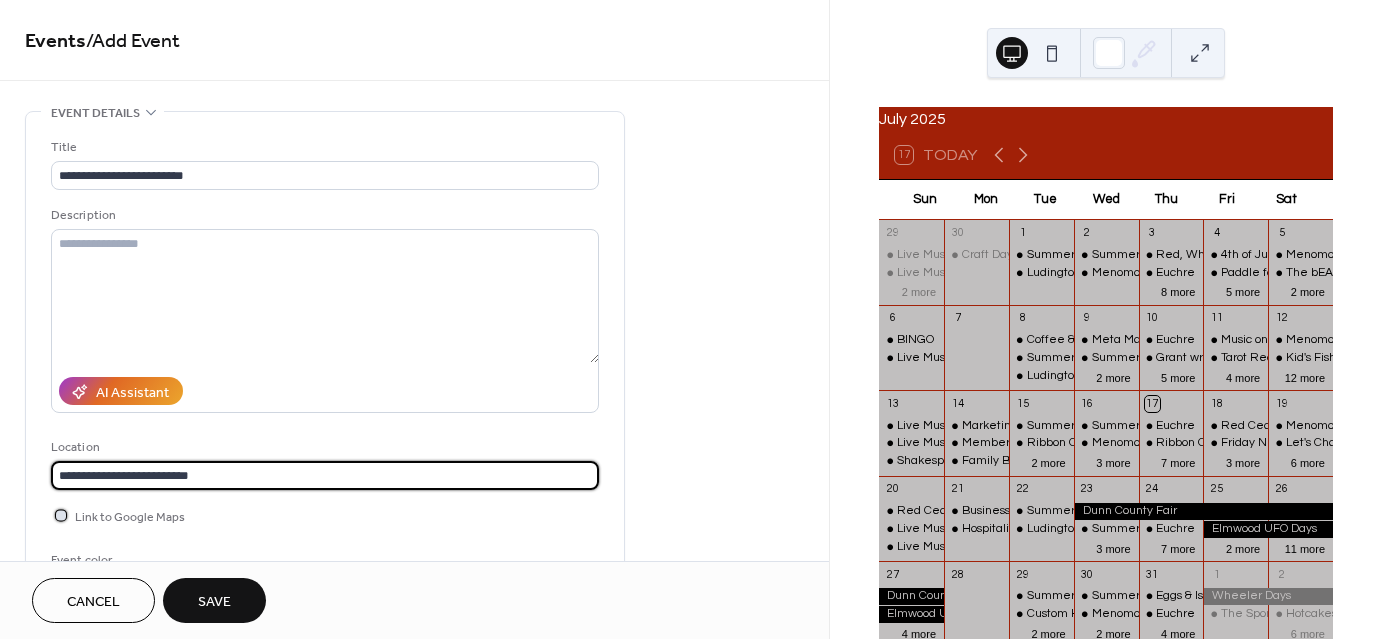 click at bounding box center (61, 515) 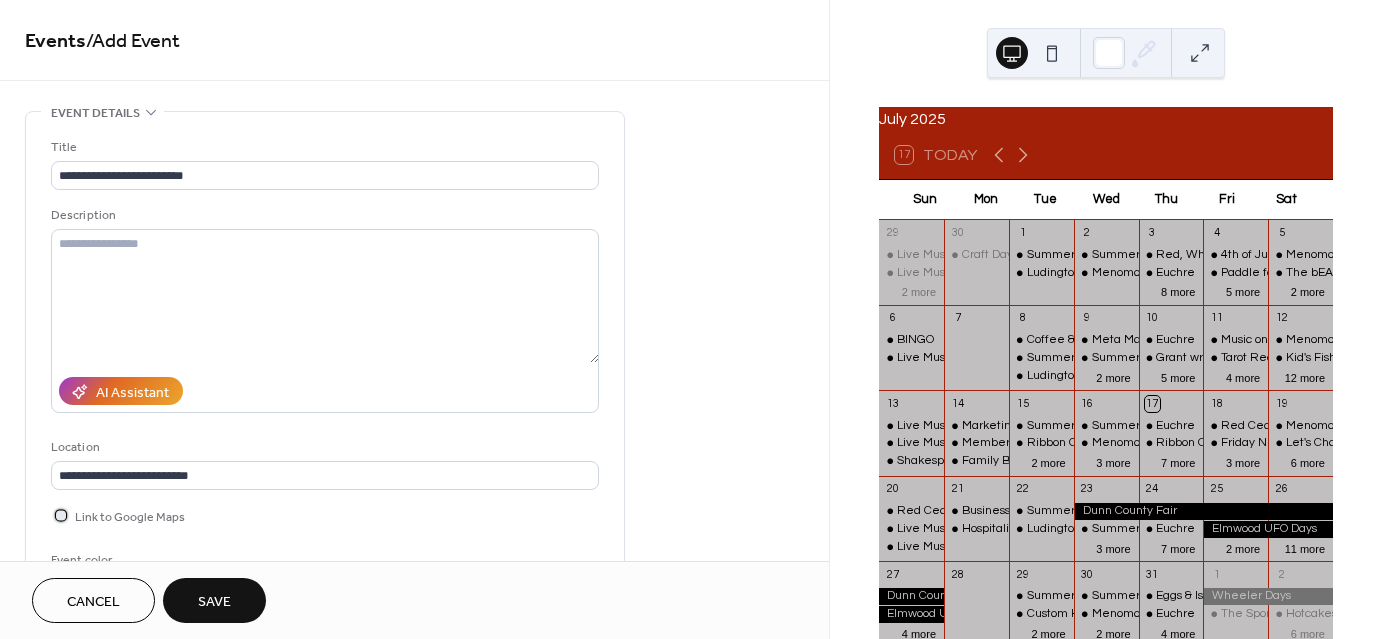 scroll, scrollTop: 600, scrollLeft: 0, axis: vertical 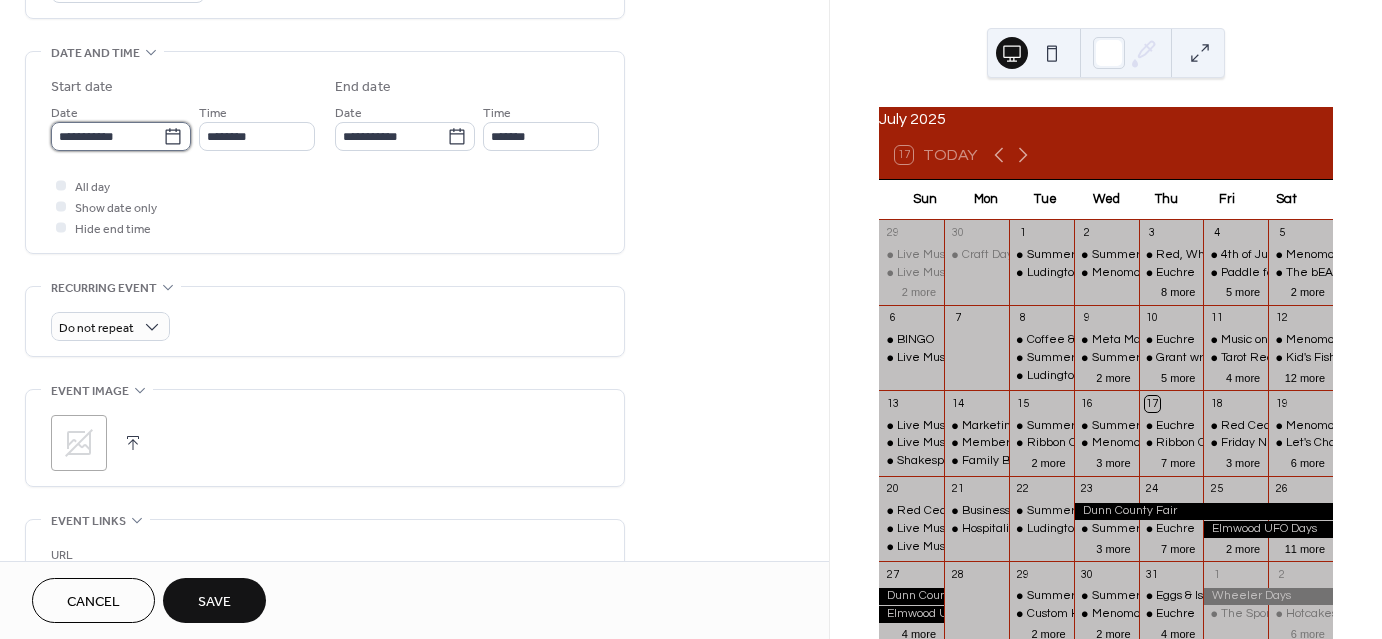 click on "**********" at bounding box center [107, 136] 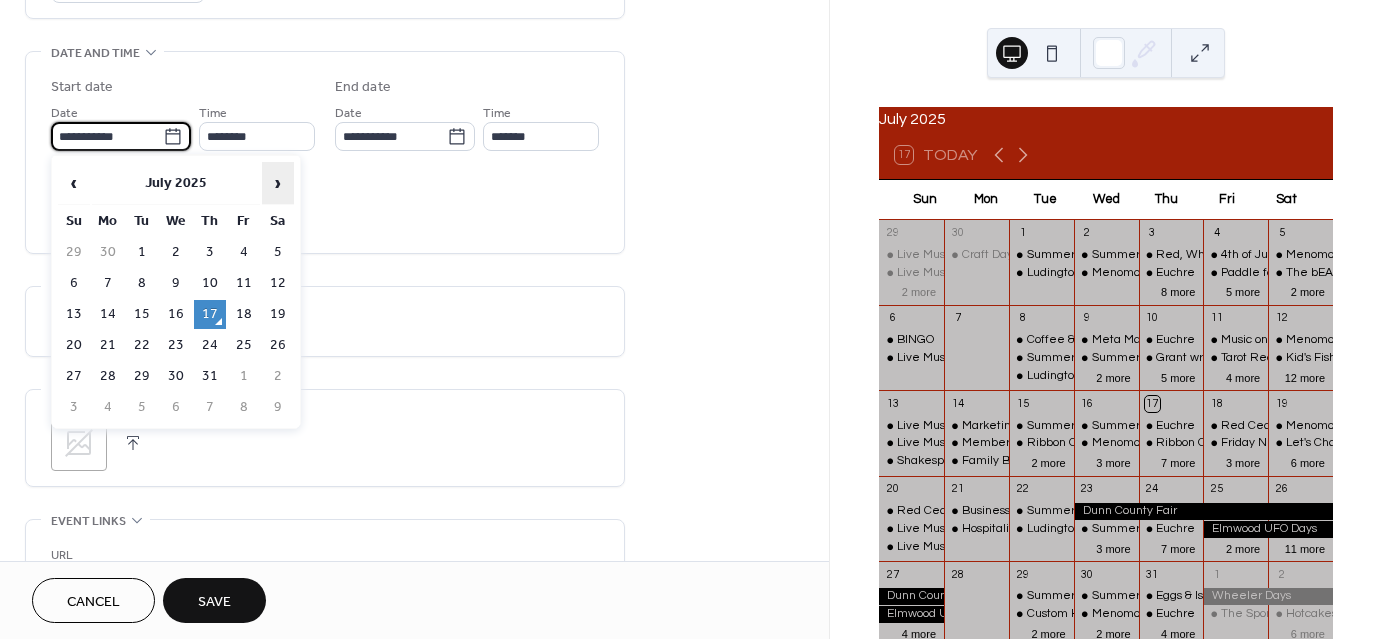 click on "›" at bounding box center [278, 183] 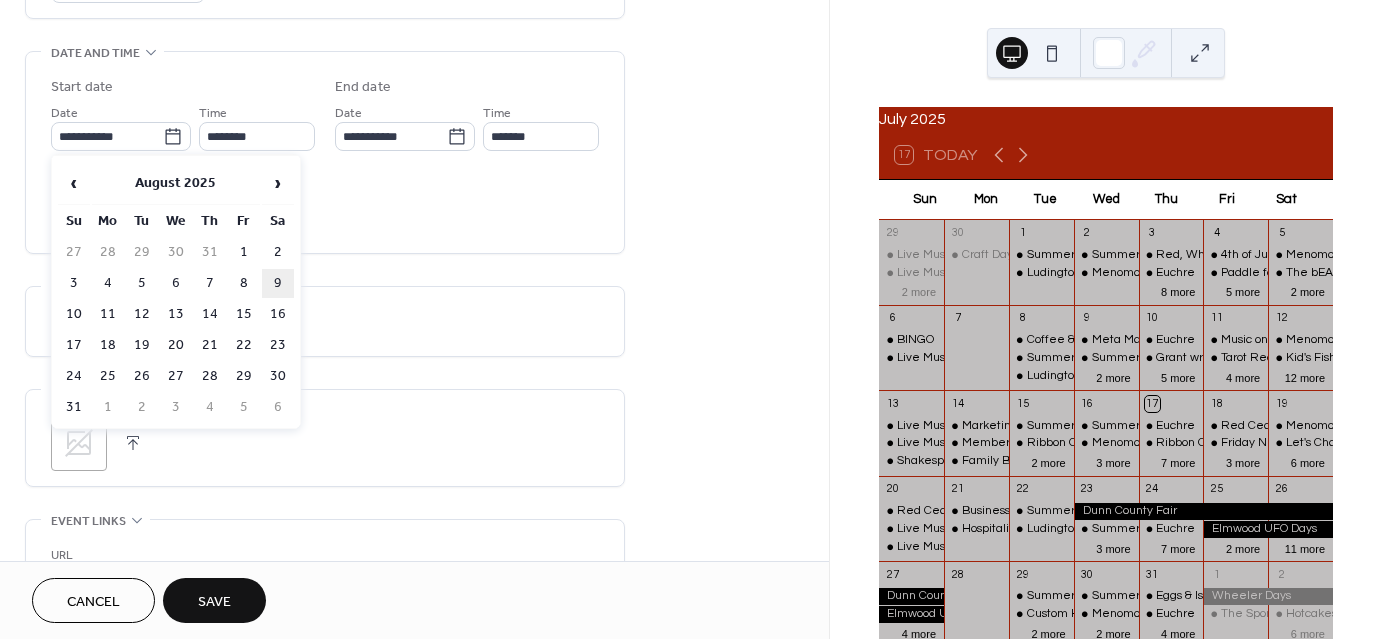 click on "9" at bounding box center (278, 283) 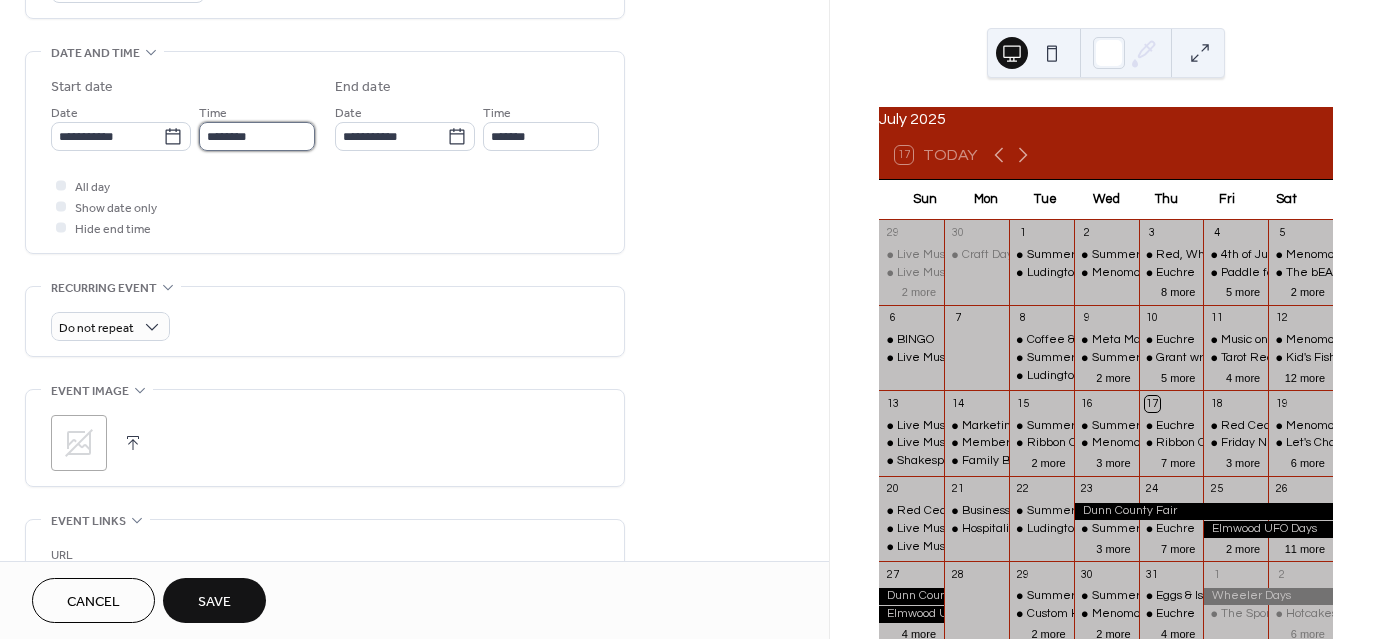 click on "********" at bounding box center [257, 136] 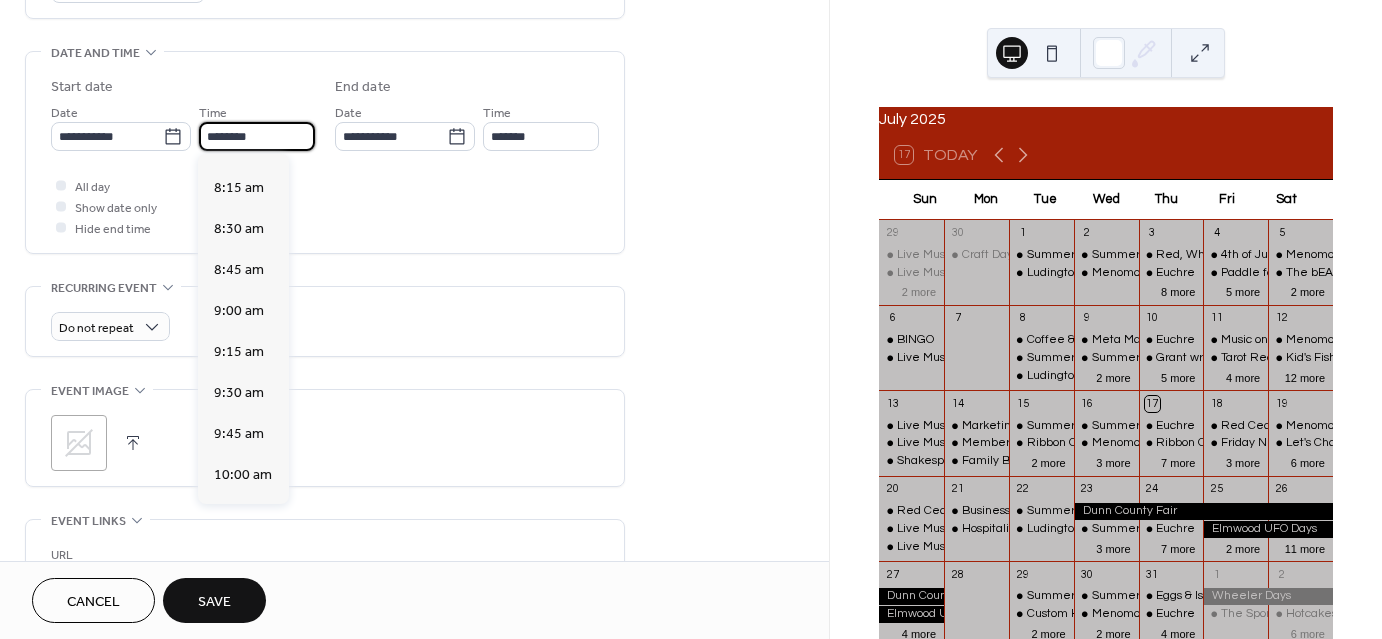 scroll, scrollTop: 1268, scrollLeft: 0, axis: vertical 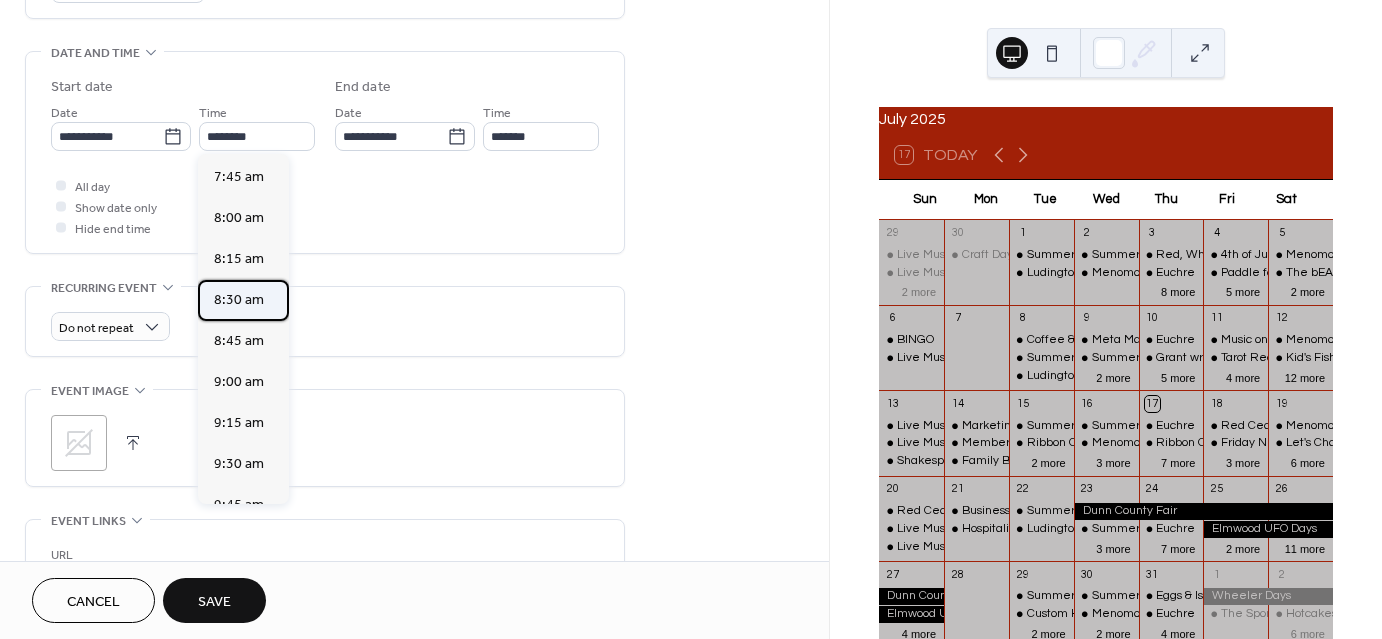 click on "8:30 am" at bounding box center [239, 300] 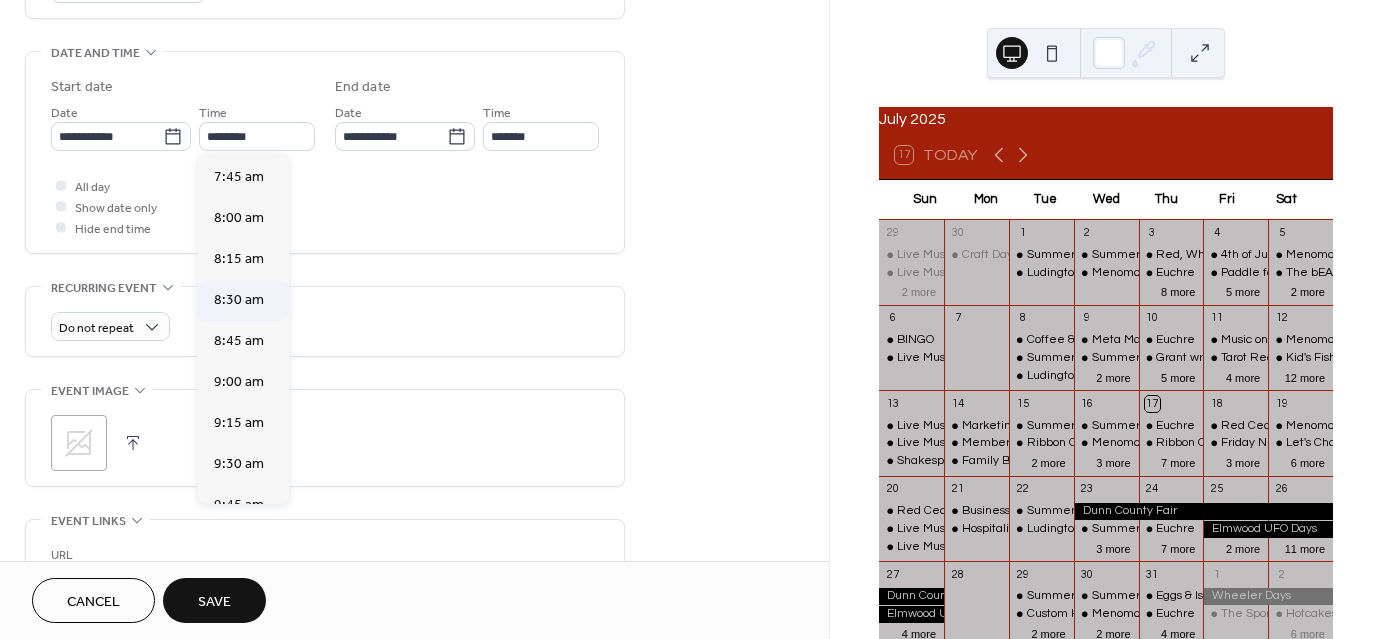 type on "*******" 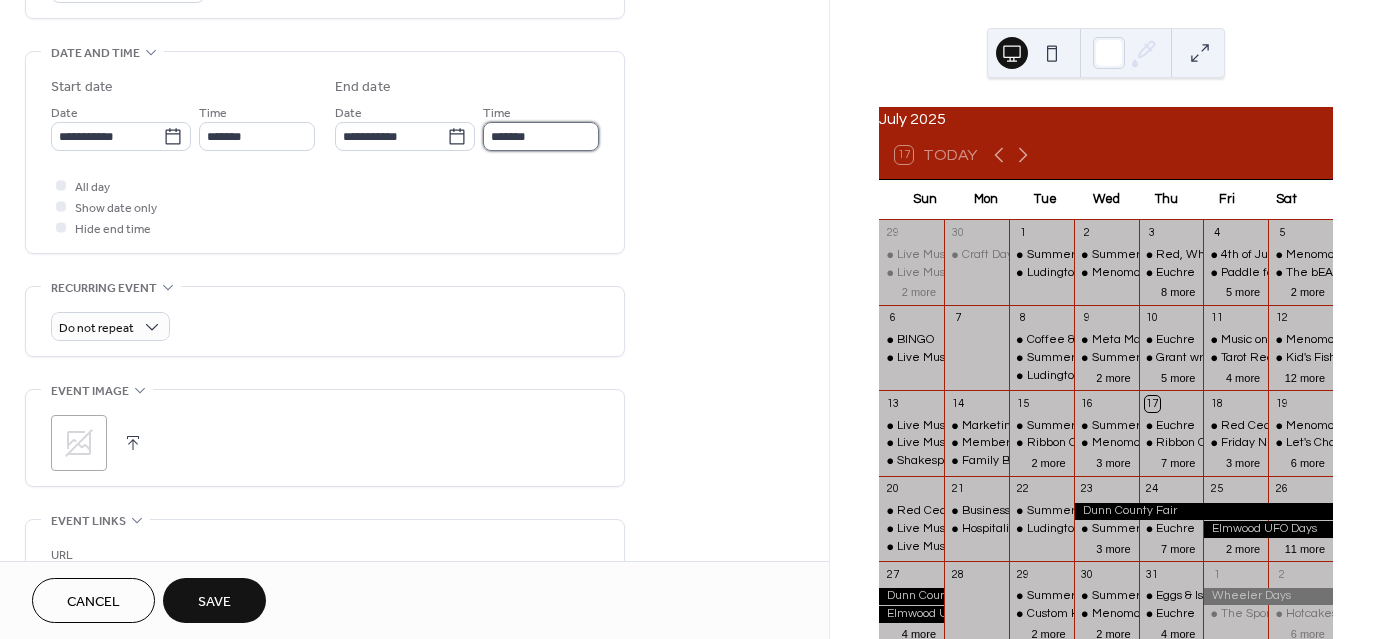 click on "*******" at bounding box center [541, 136] 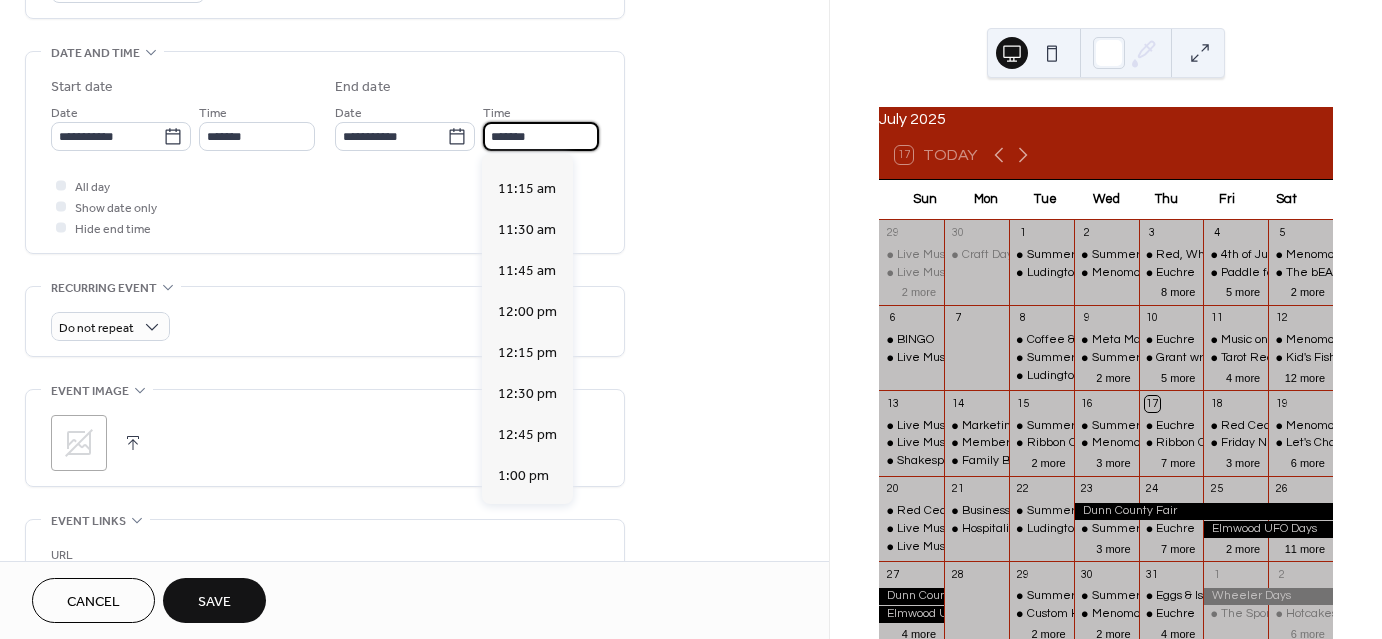 scroll, scrollTop: 400, scrollLeft: 0, axis: vertical 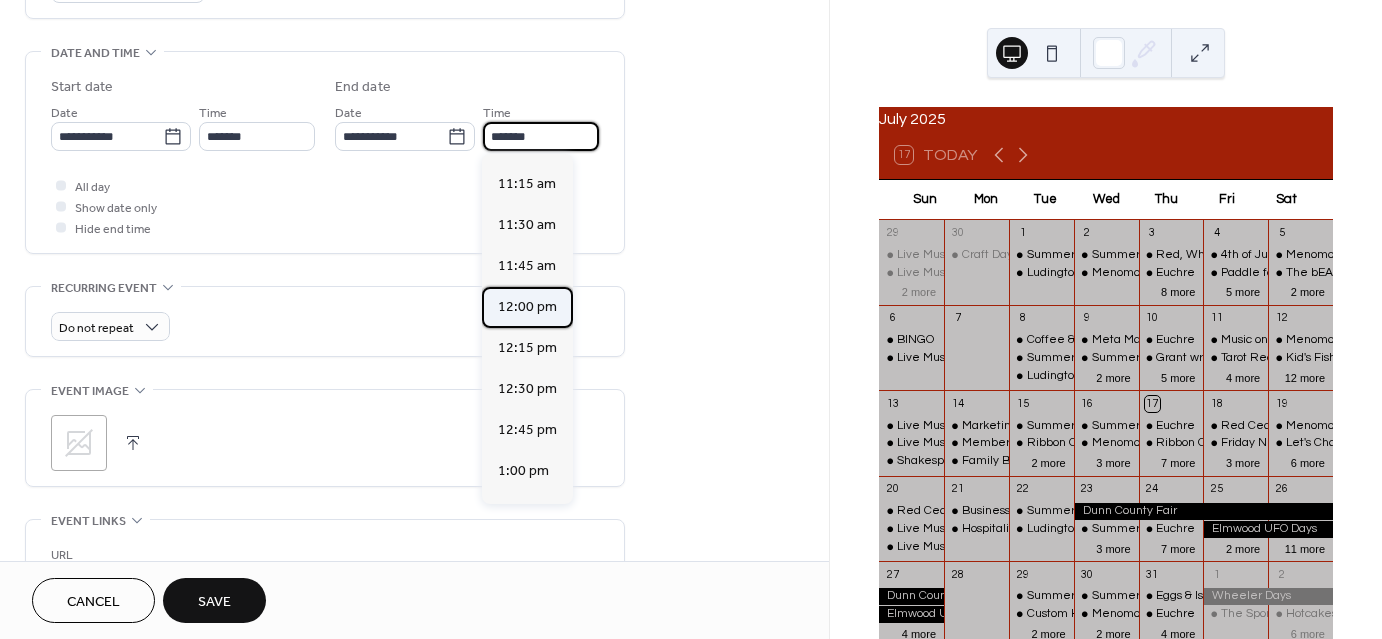 click on "12:00 pm" at bounding box center (527, 307) 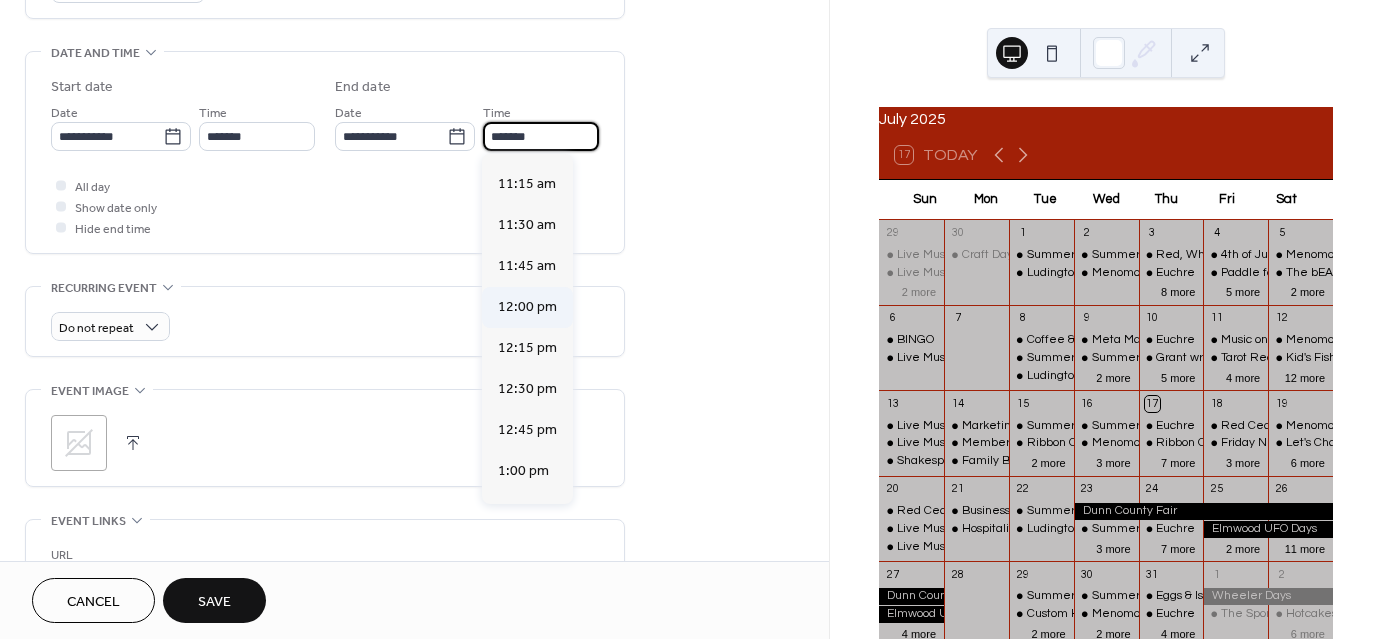type on "********" 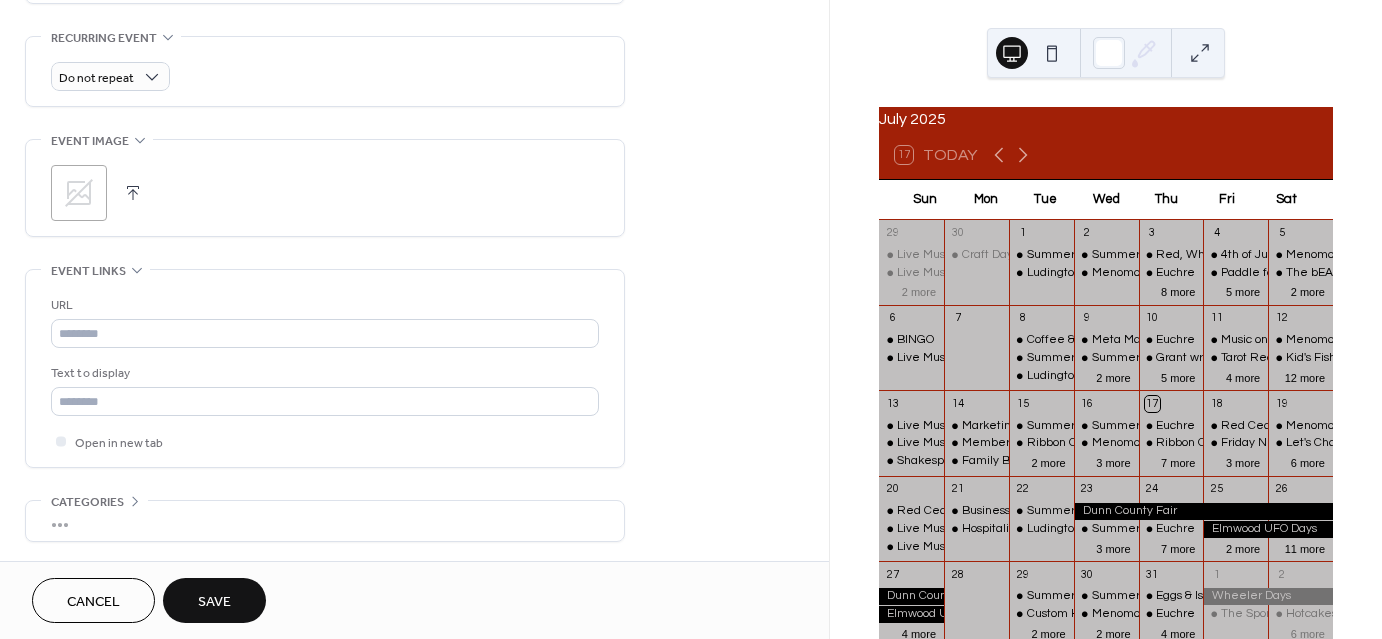 scroll, scrollTop: 922, scrollLeft: 0, axis: vertical 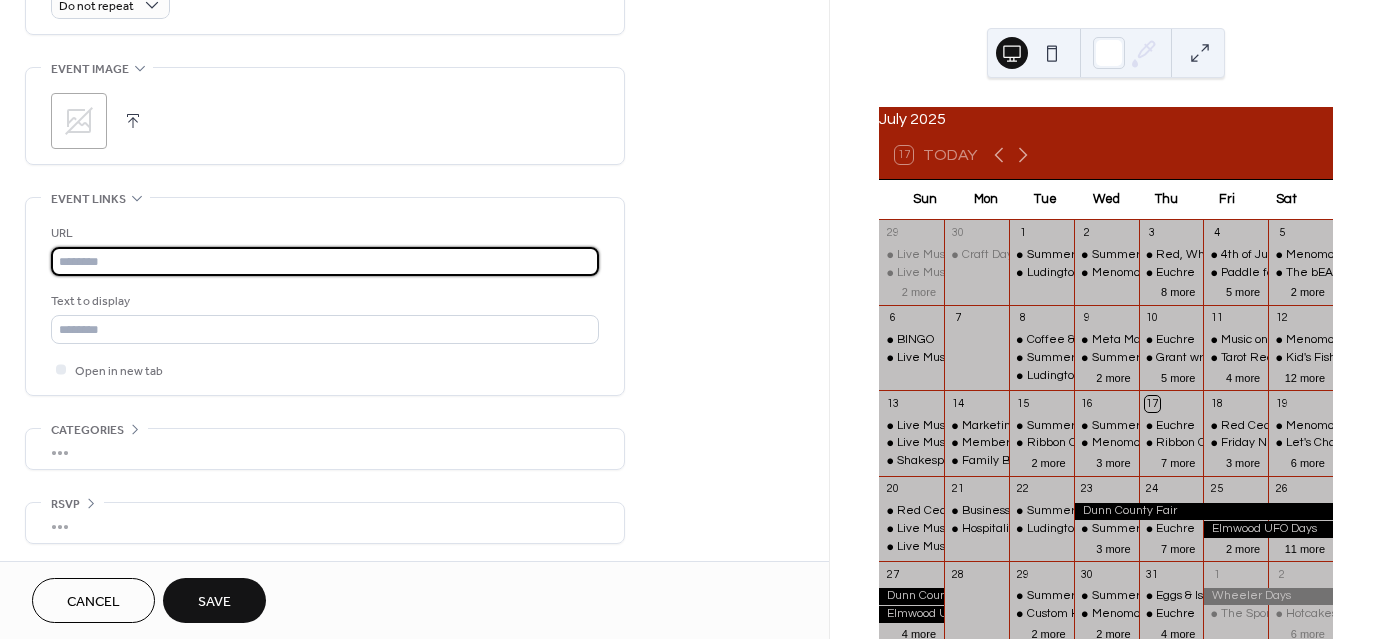 paste on "**********" 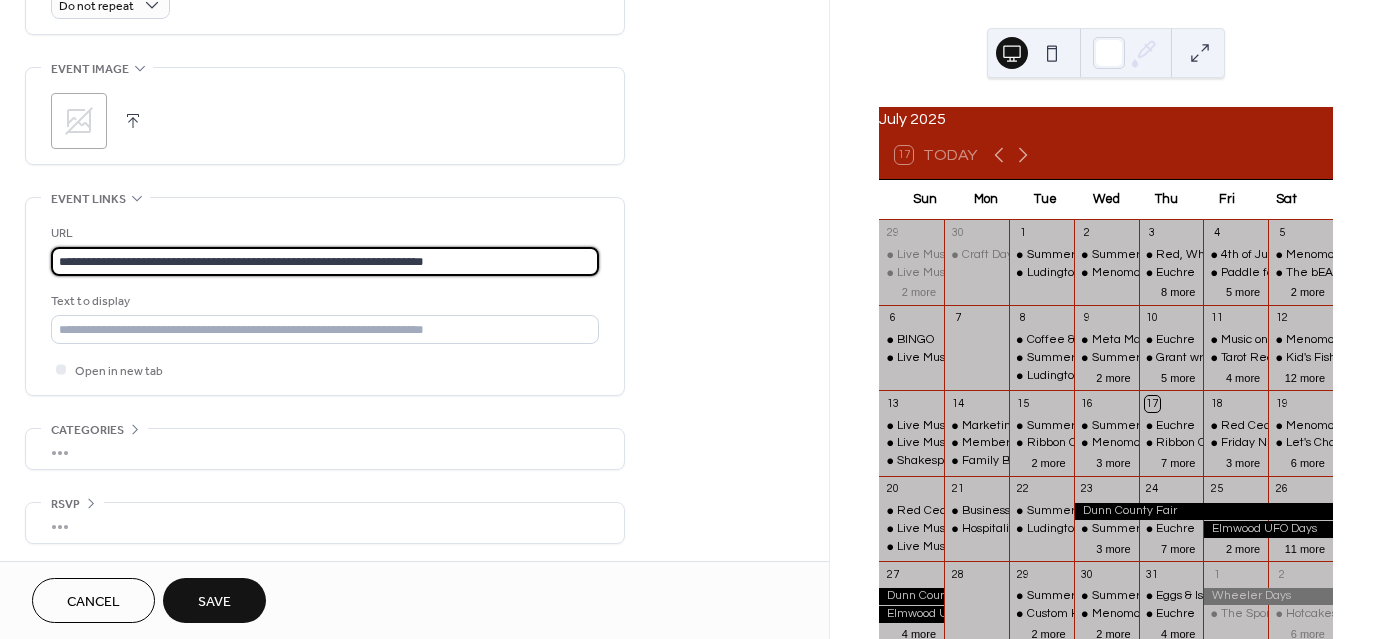 type on "**********" 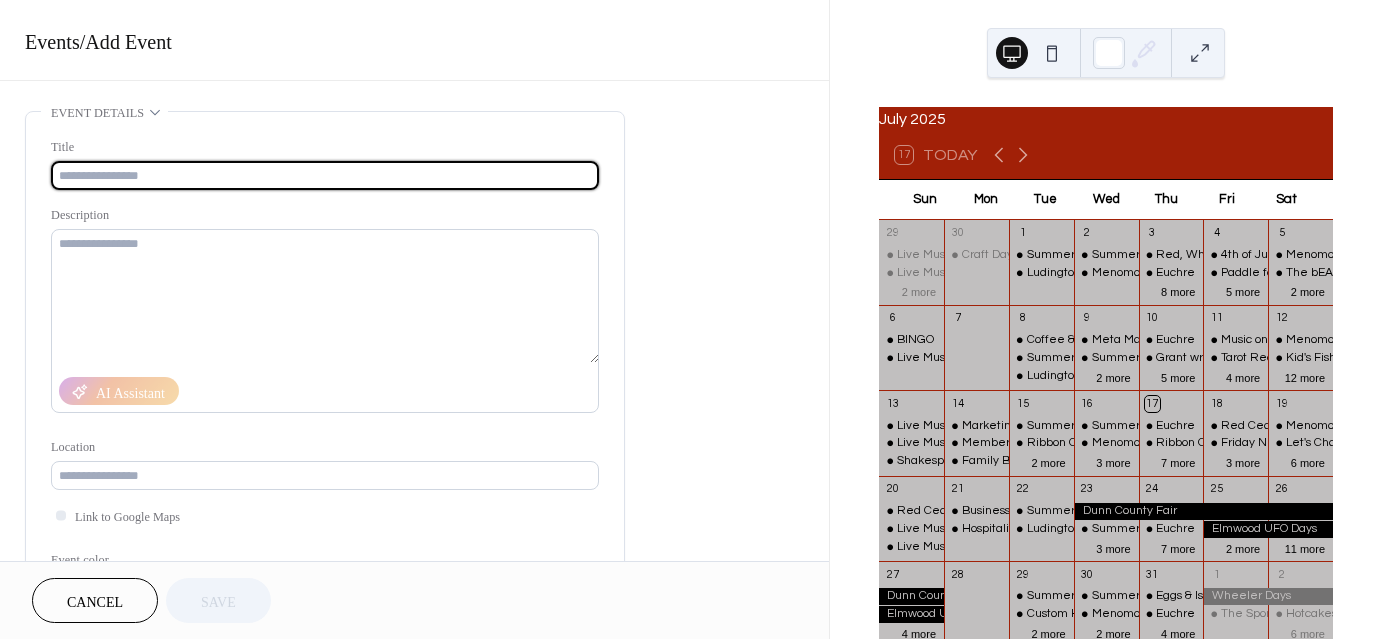 scroll, scrollTop: 0, scrollLeft: 0, axis: both 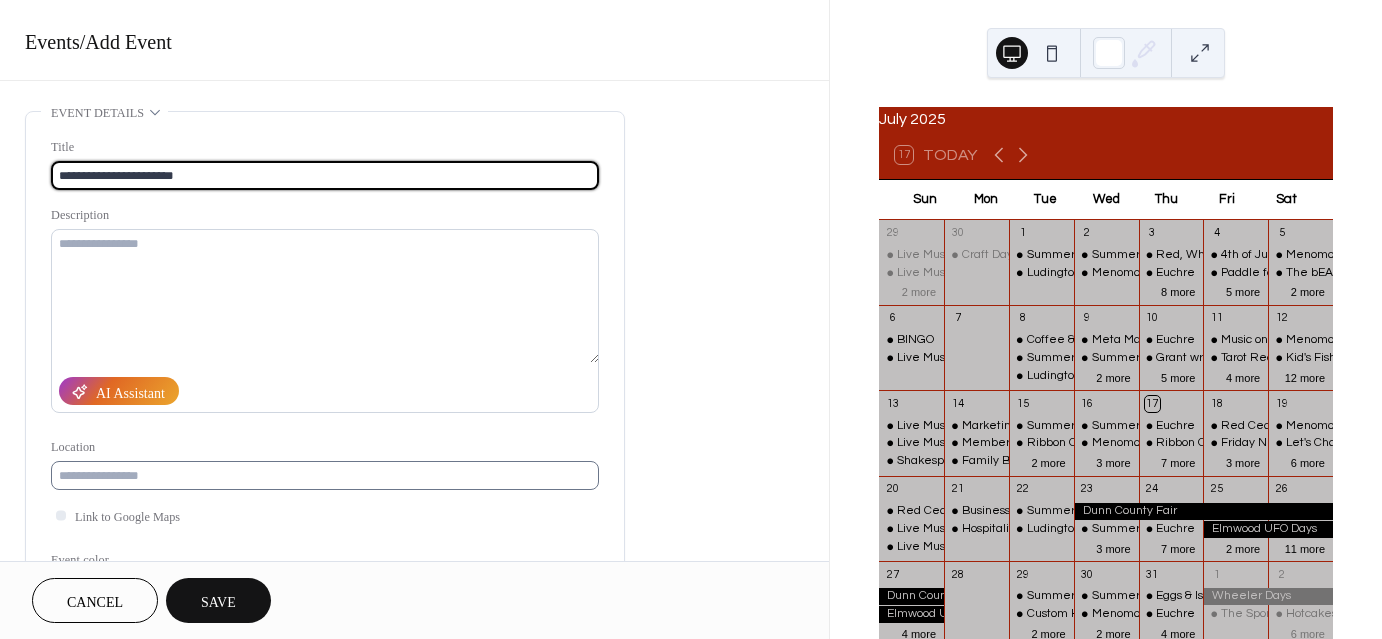 type on "**********" 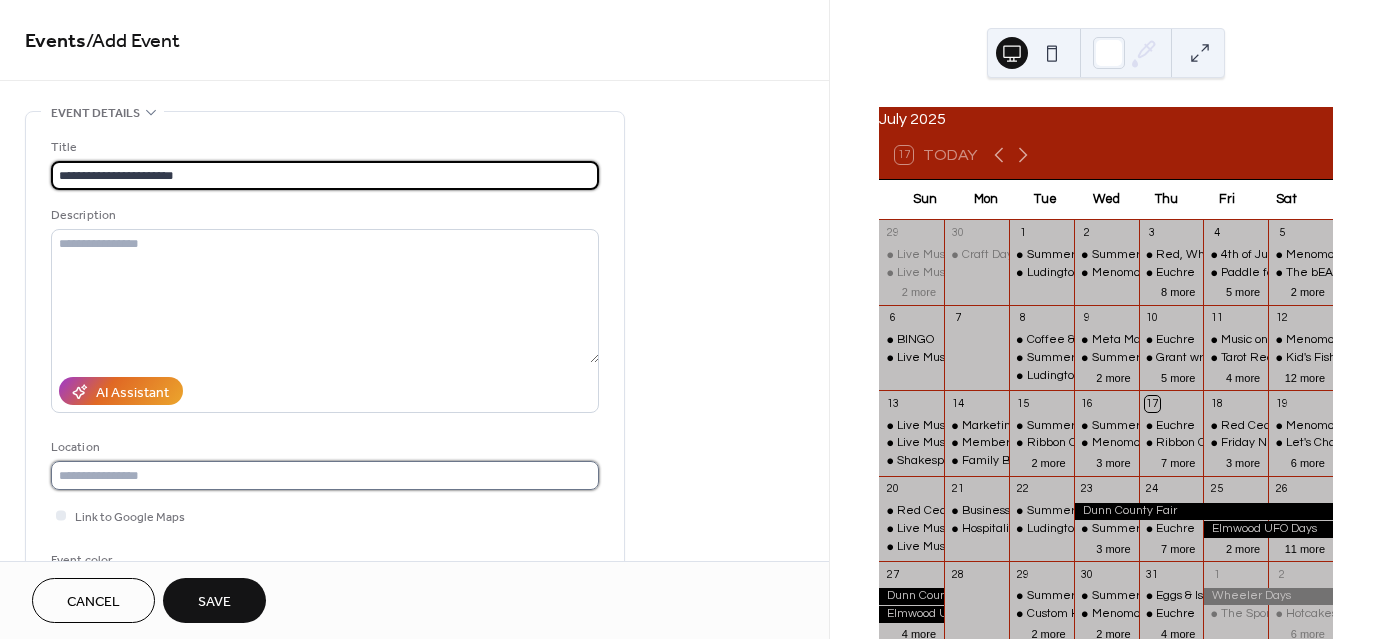click at bounding box center [325, 475] 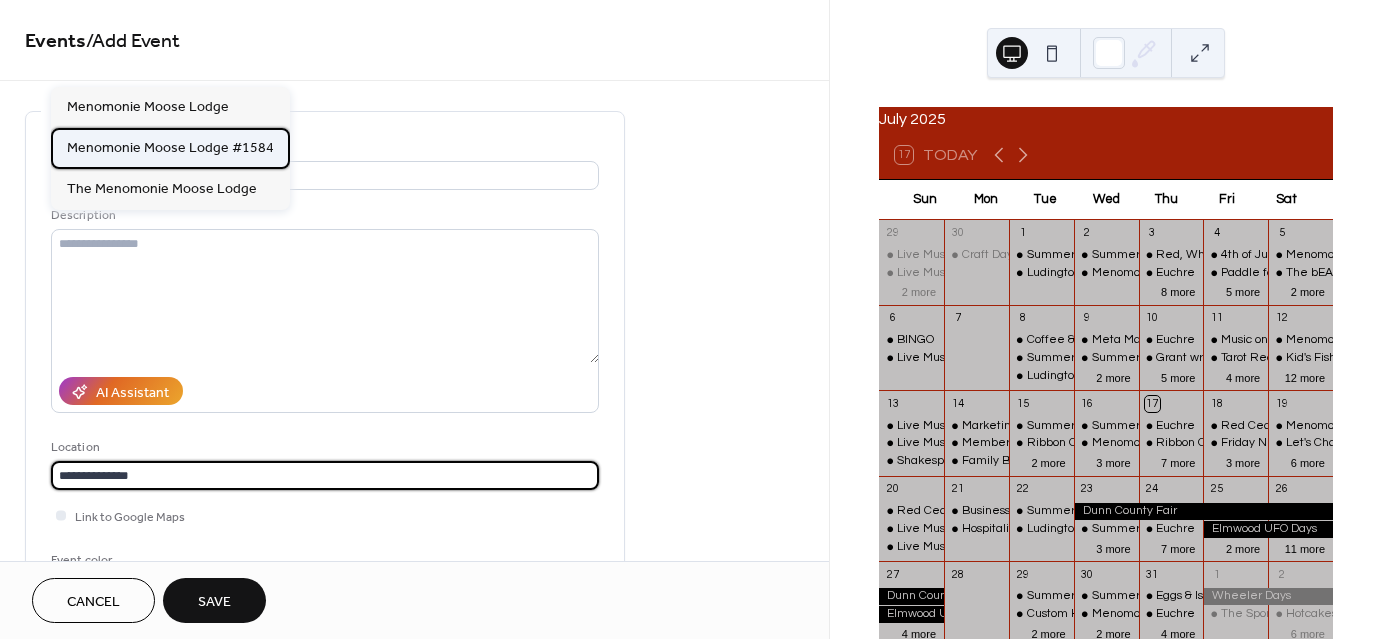 click on "Menomonie Moose Lodge #1584" at bounding box center (170, 147) 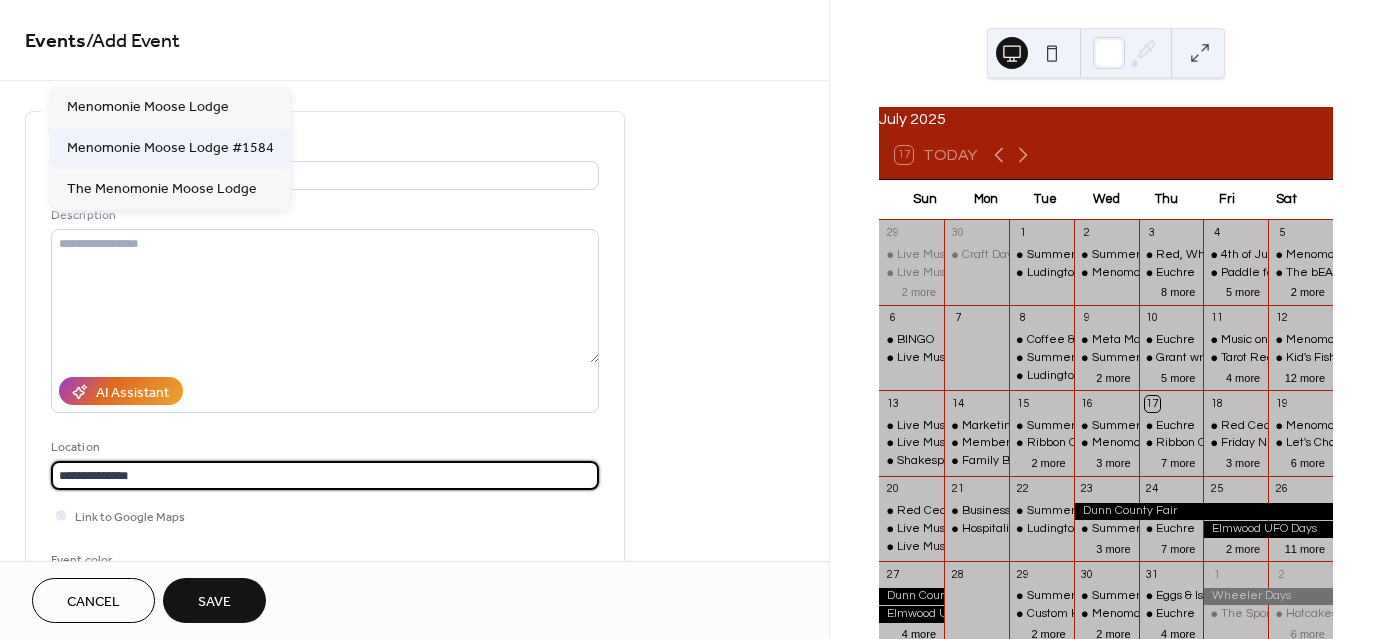 type on "**********" 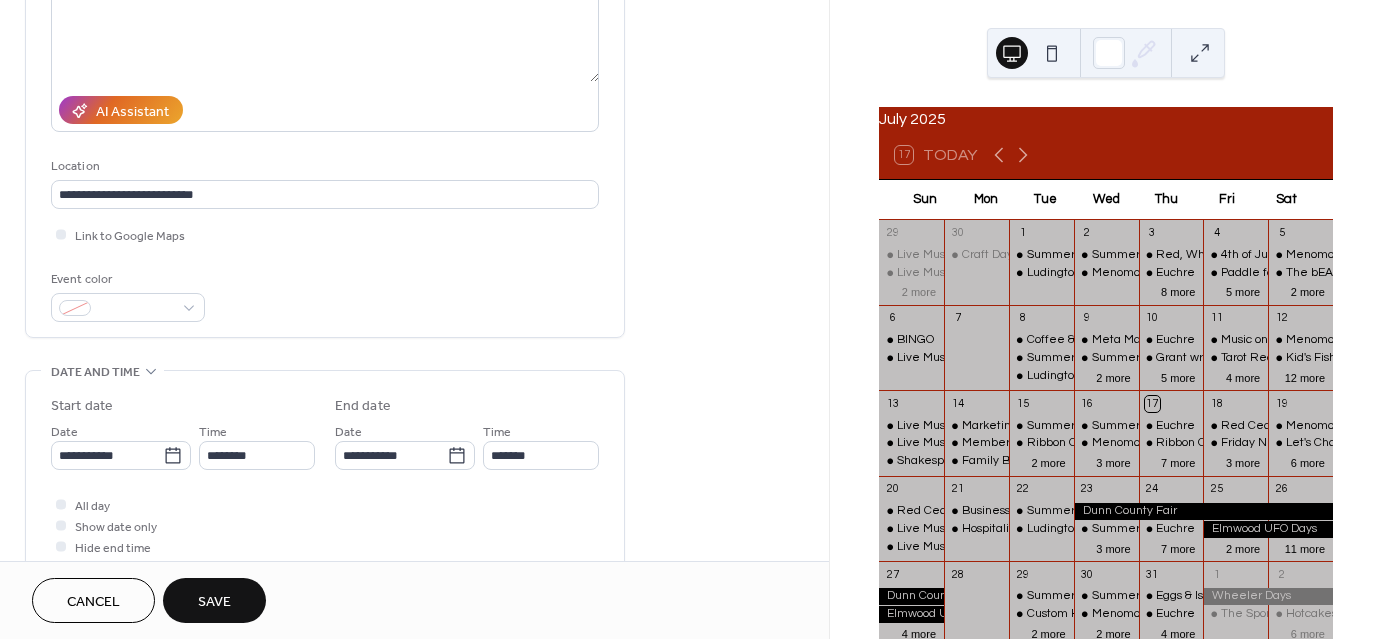 scroll, scrollTop: 400, scrollLeft: 0, axis: vertical 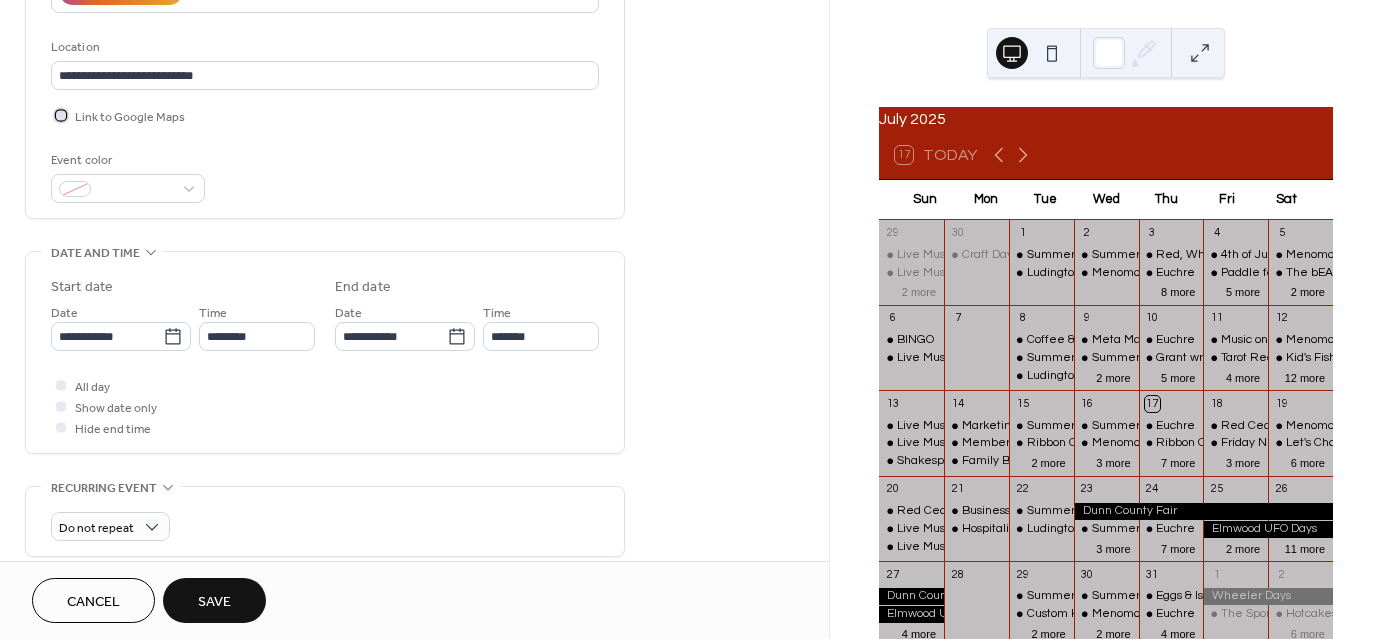 click at bounding box center (61, 115) 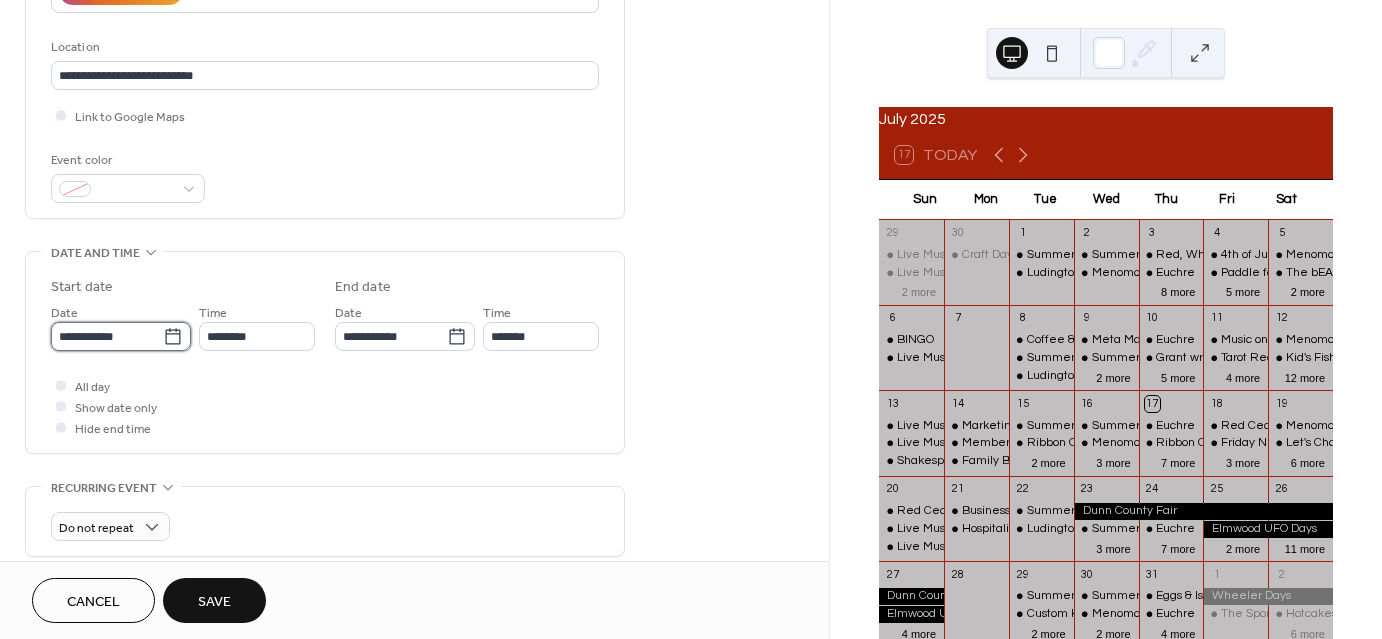 click on "**********" at bounding box center [107, 336] 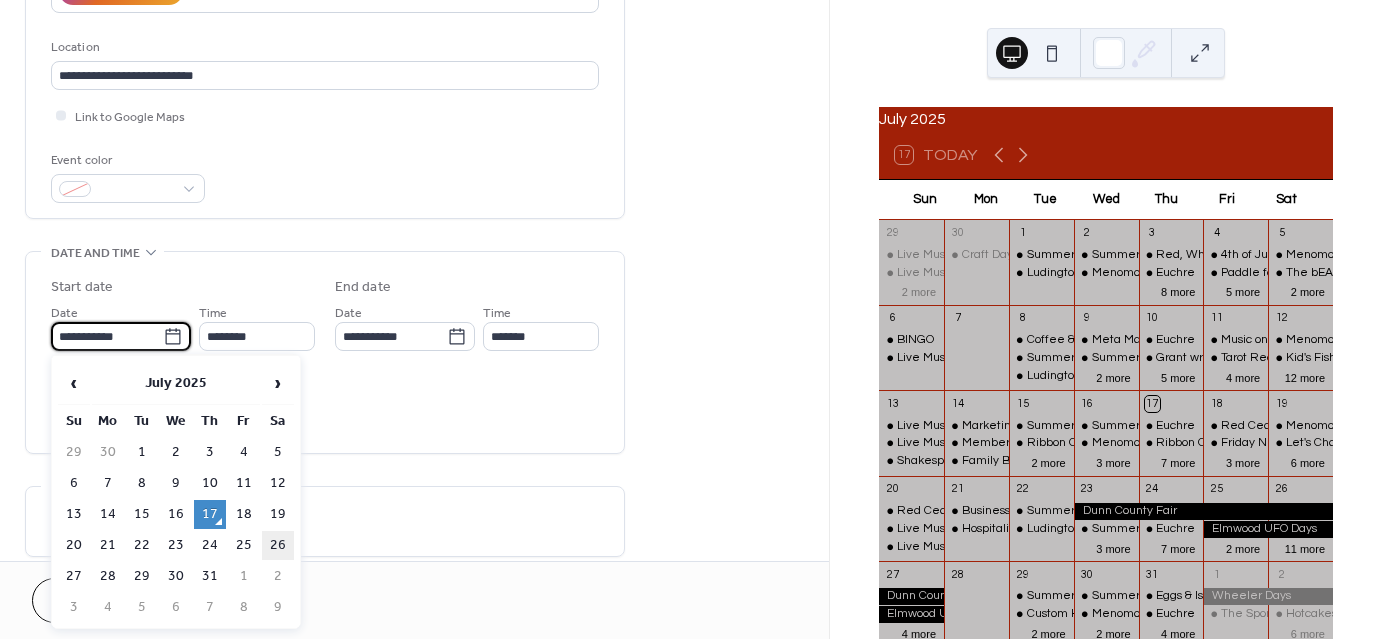 click on "26" at bounding box center [278, 545] 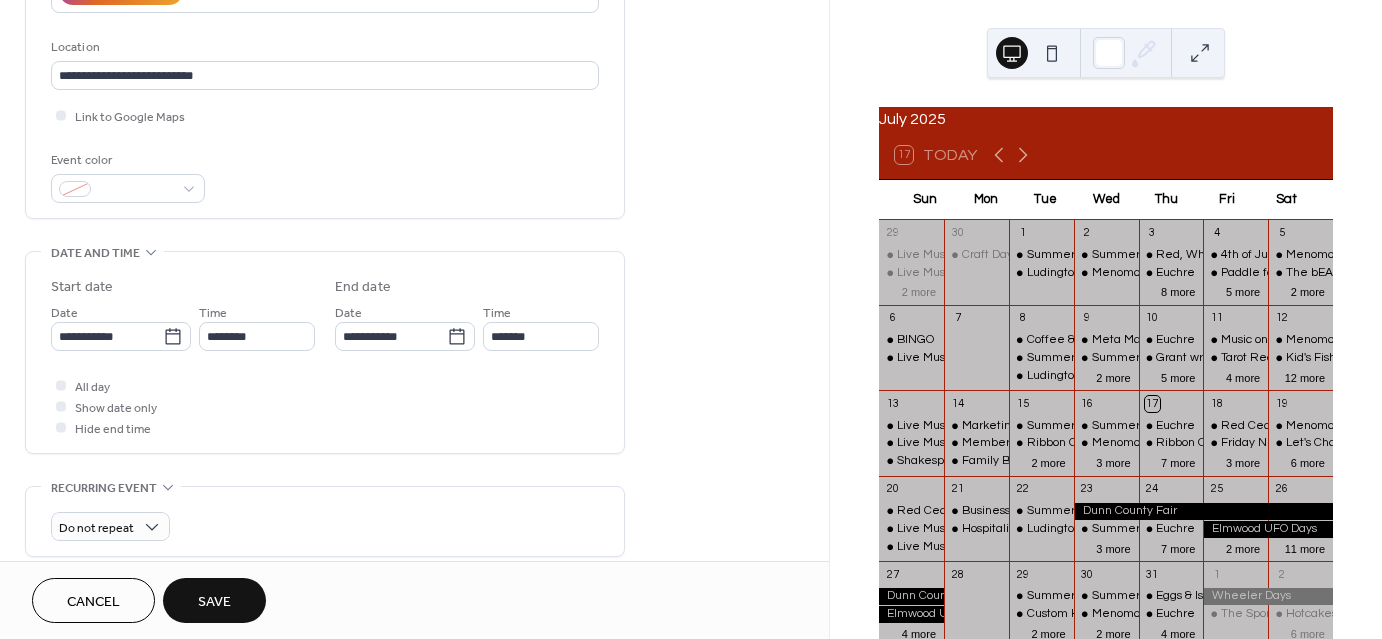 type on "**********" 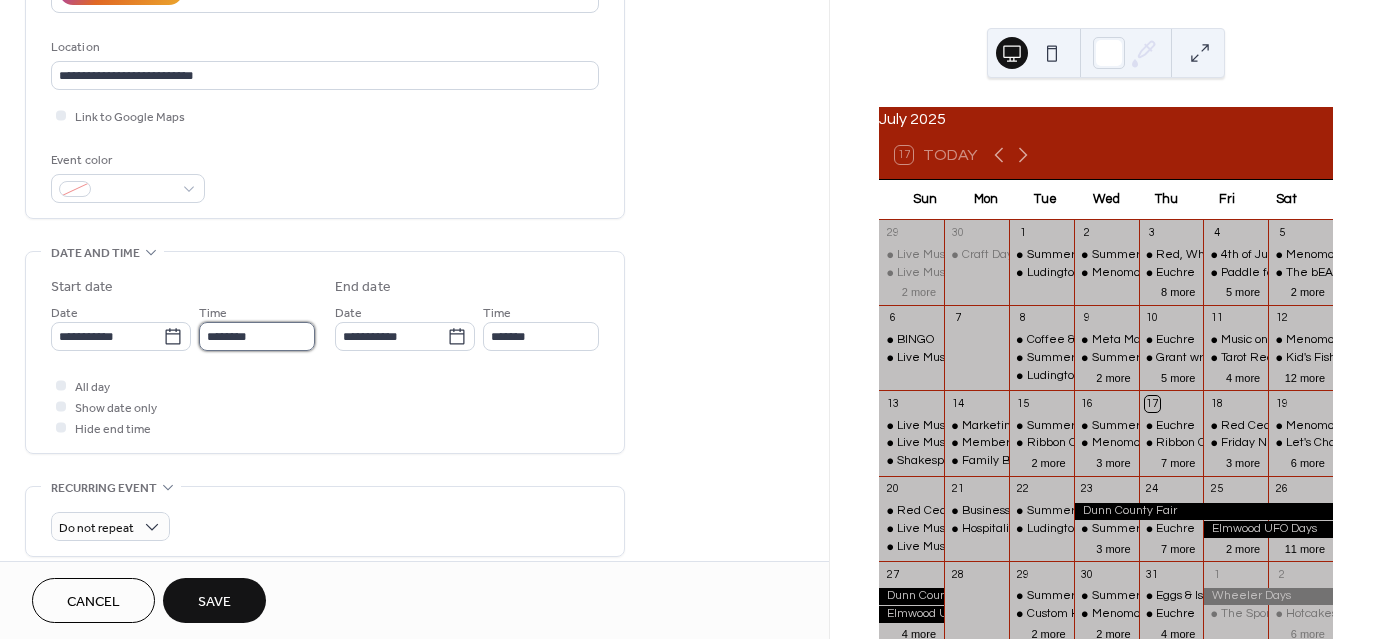 click on "********" at bounding box center [257, 336] 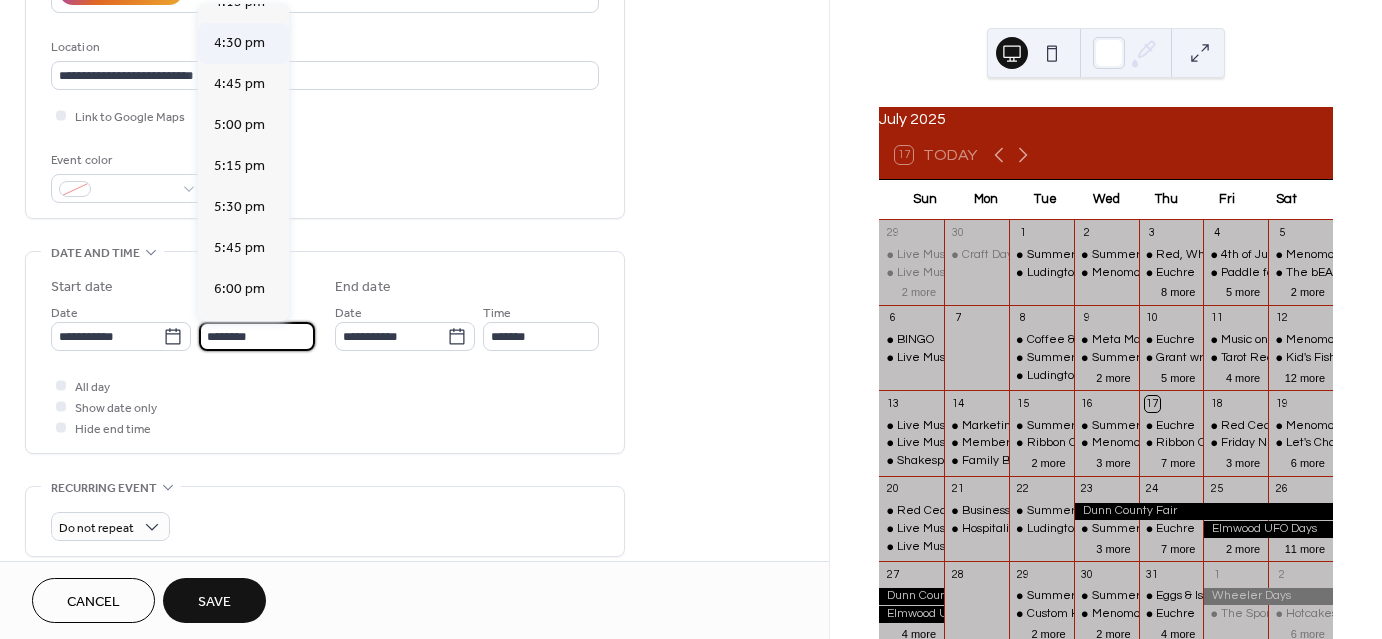 scroll, scrollTop: 2668, scrollLeft: 0, axis: vertical 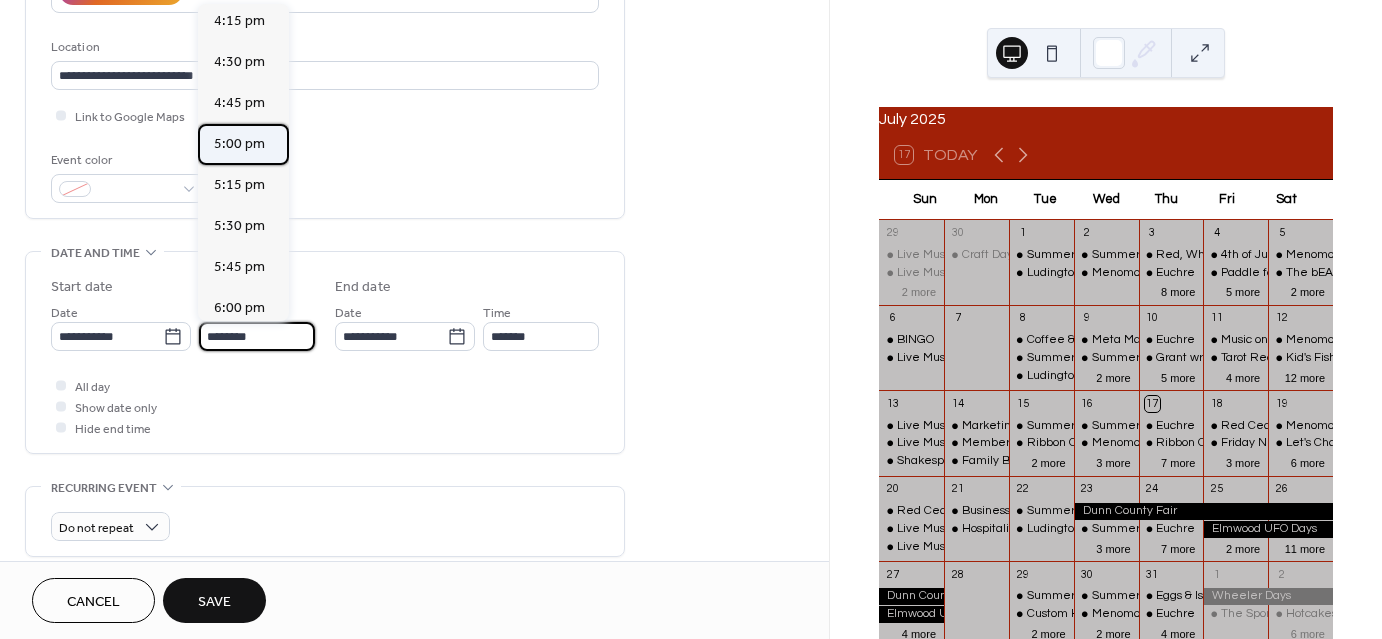 click on "5:00 pm" at bounding box center [239, 144] 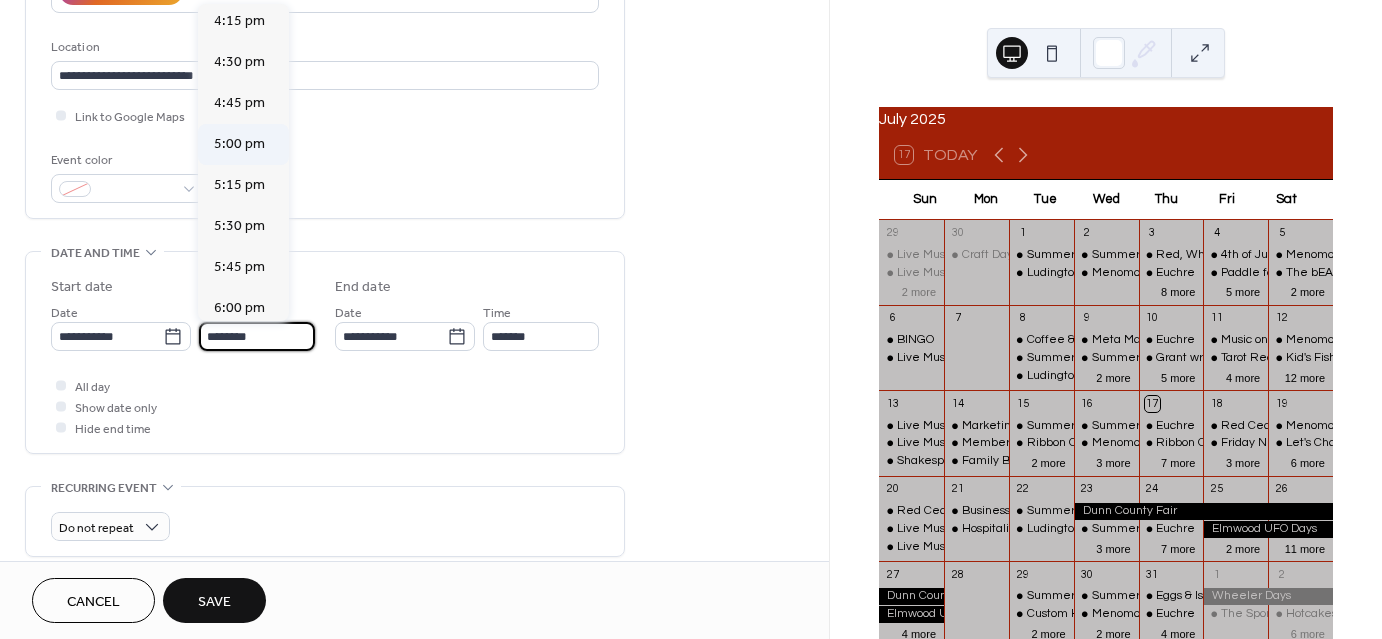 type on "*******" 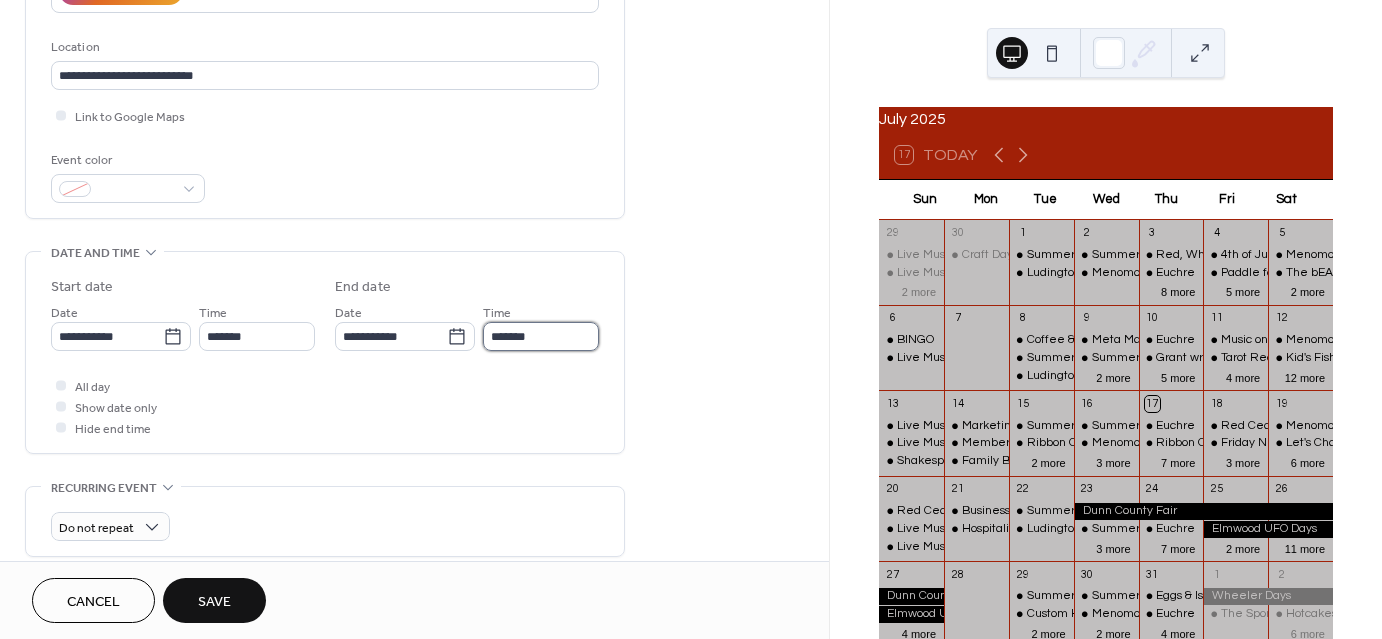 click on "*******" at bounding box center (541, 336) 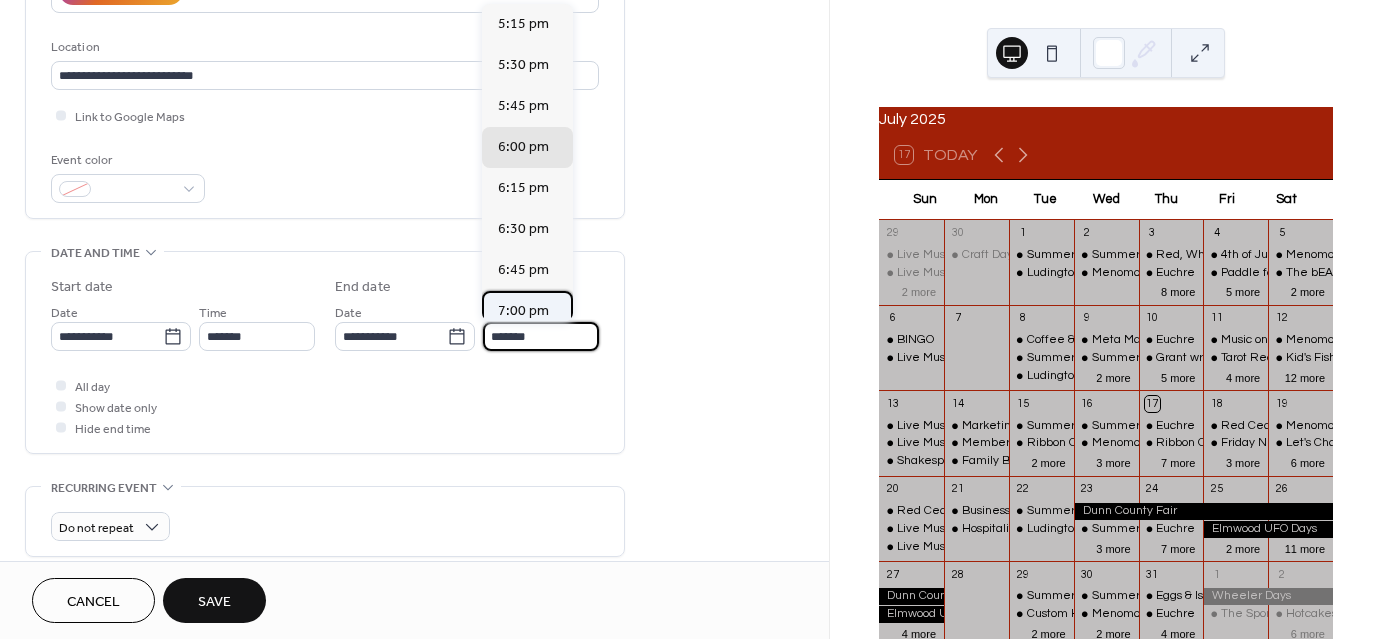 click on "7:00 pm" at bounding box center [523, 311] 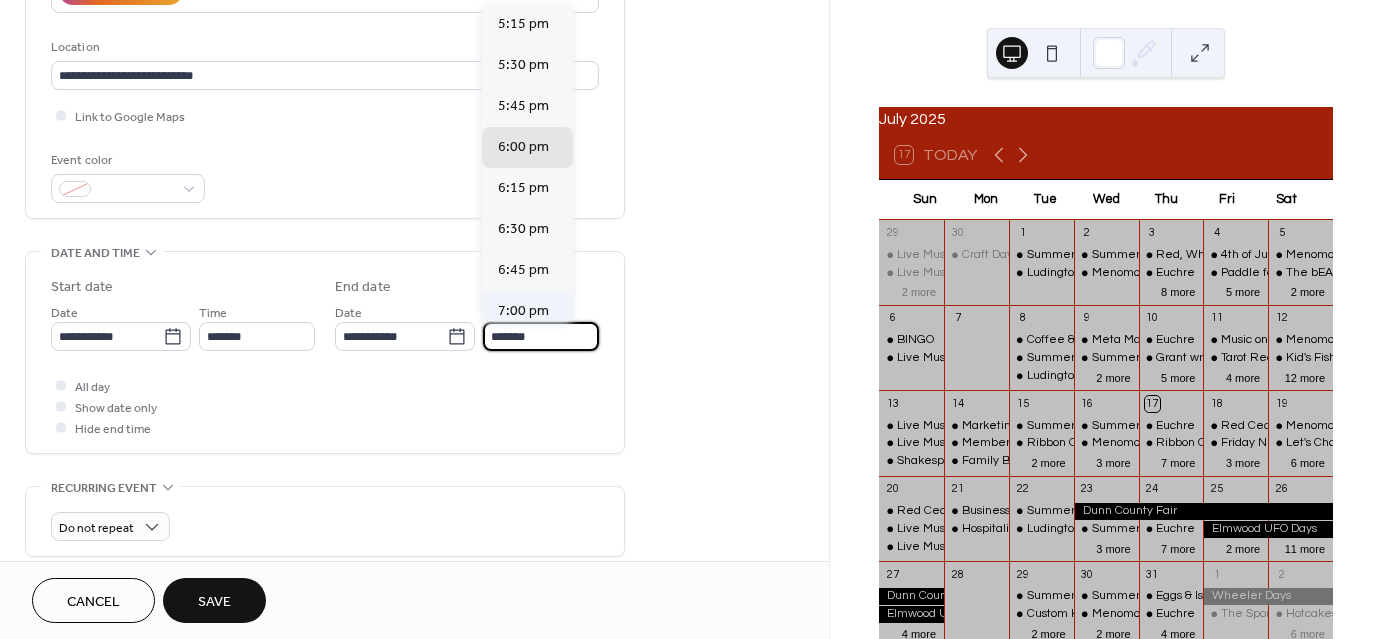 type on "*******" 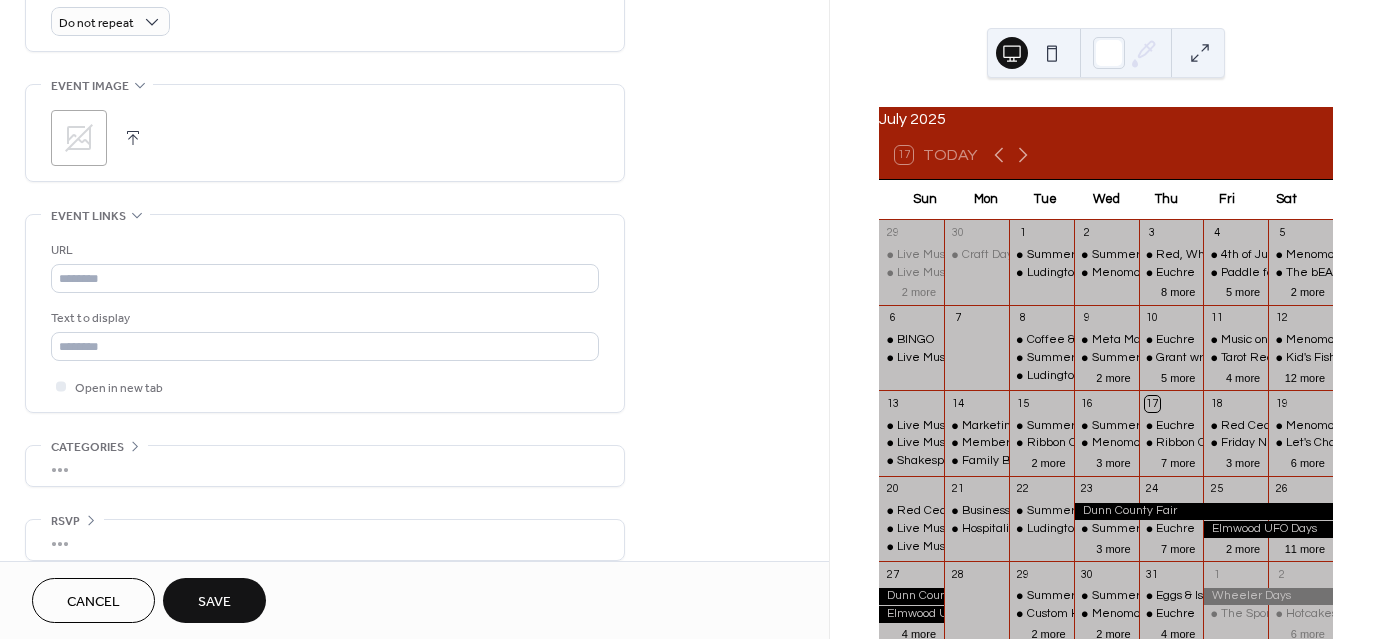 scroll, scrollTop: 922, scrollLeft: 0, axis: vertical 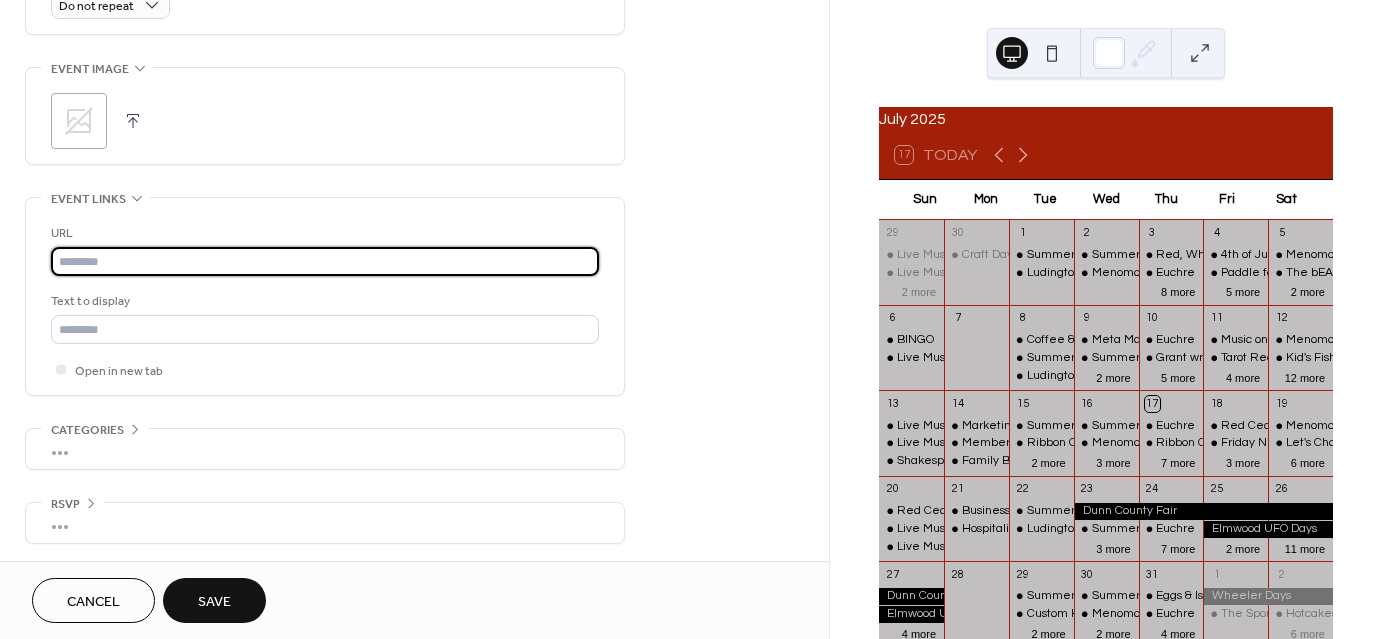 paste on "**********" 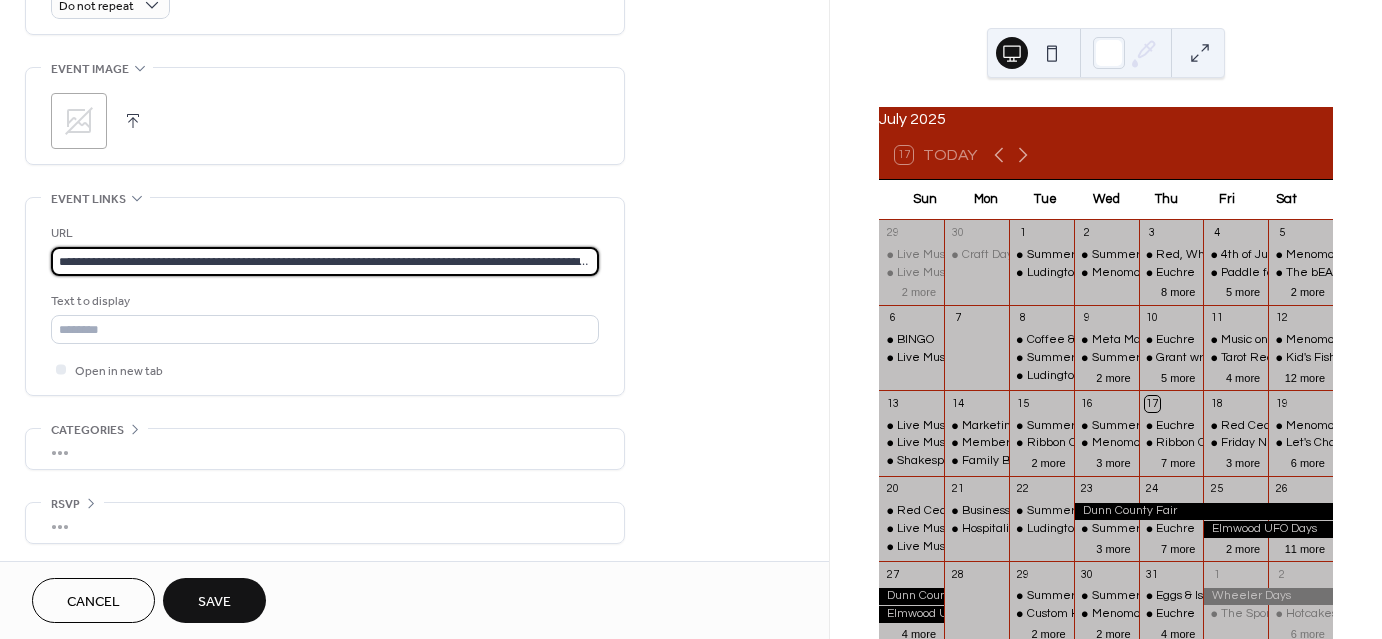 scroll, scrollTop: 0, scrollLeft: 131, axis: horizontal 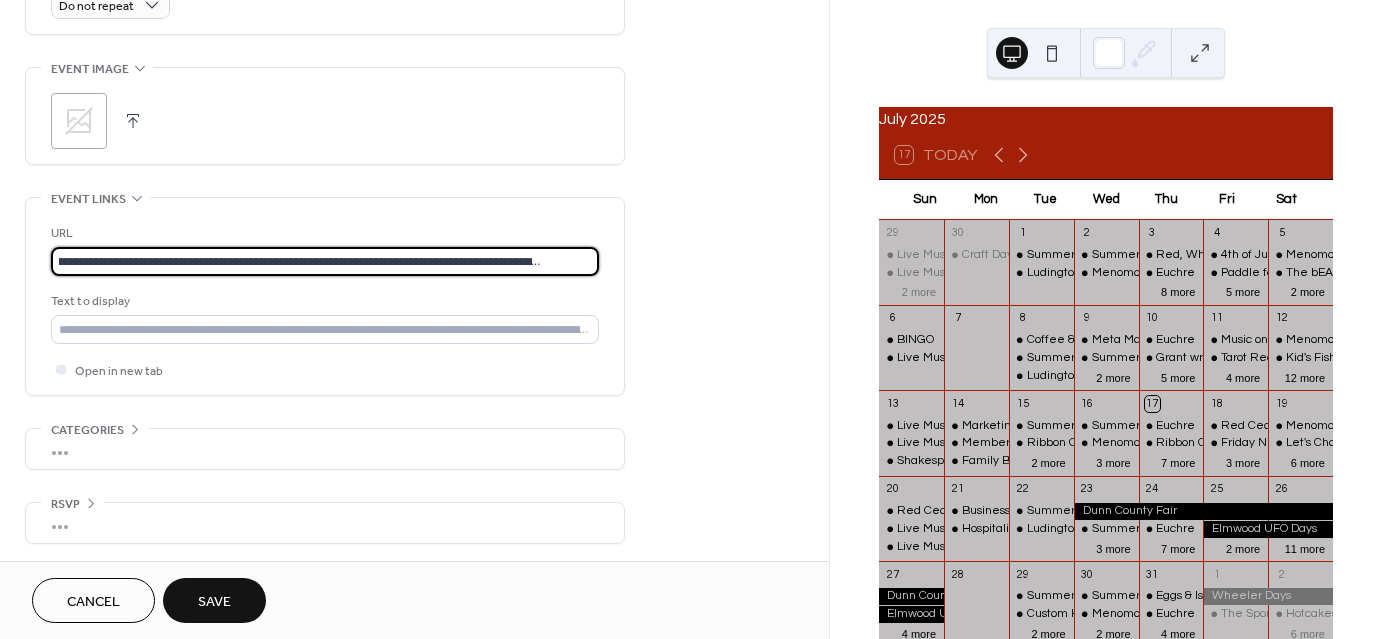 type on "**********" 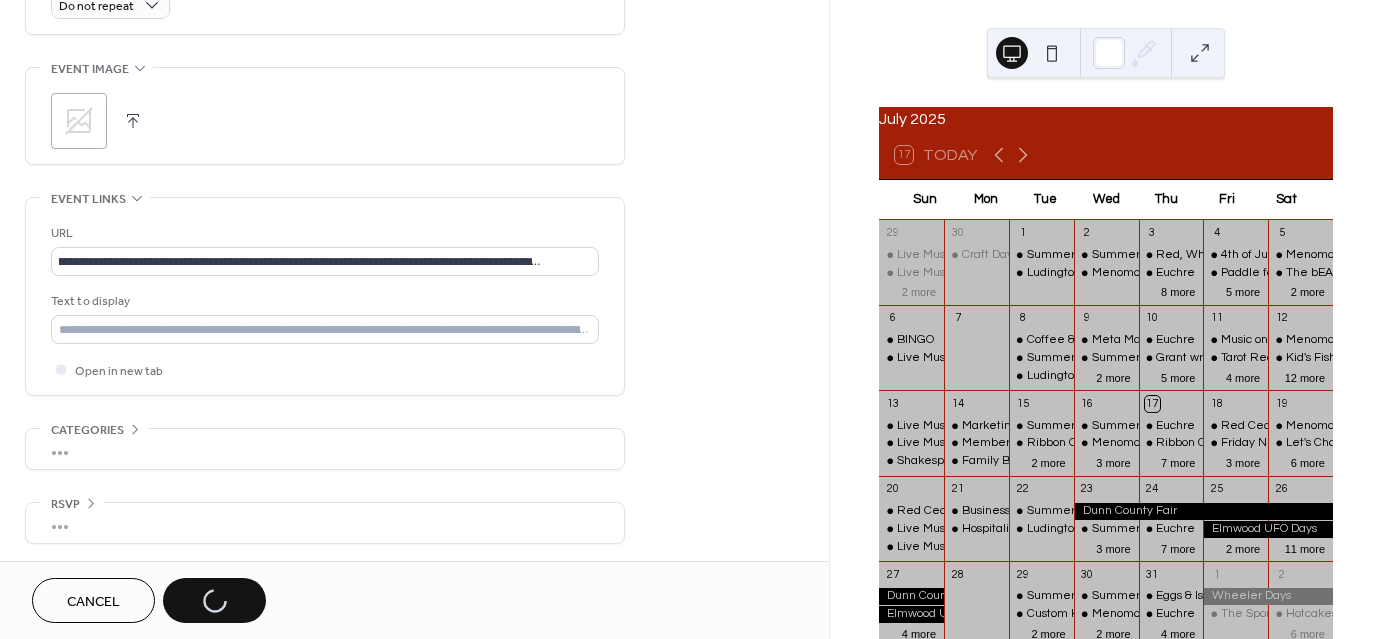 scroll, scrollTop: 0, scrollLeft: 0, axis: both 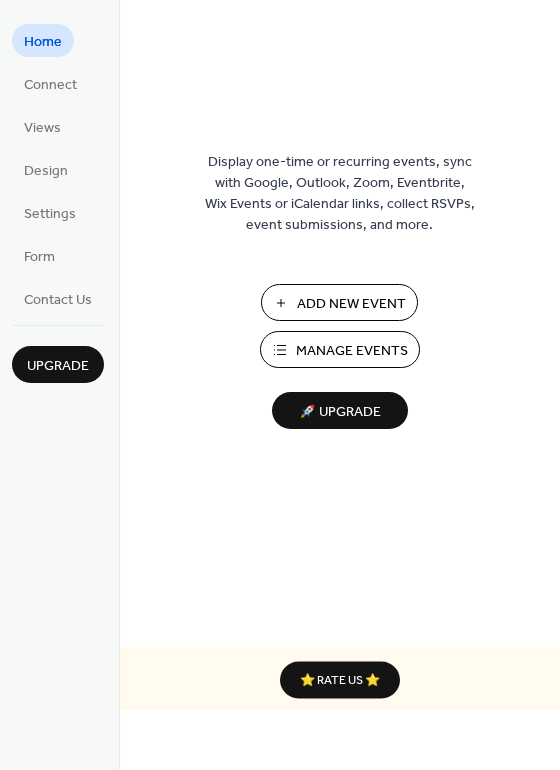 click on "Add New Event" at bounding box center [351, 304] 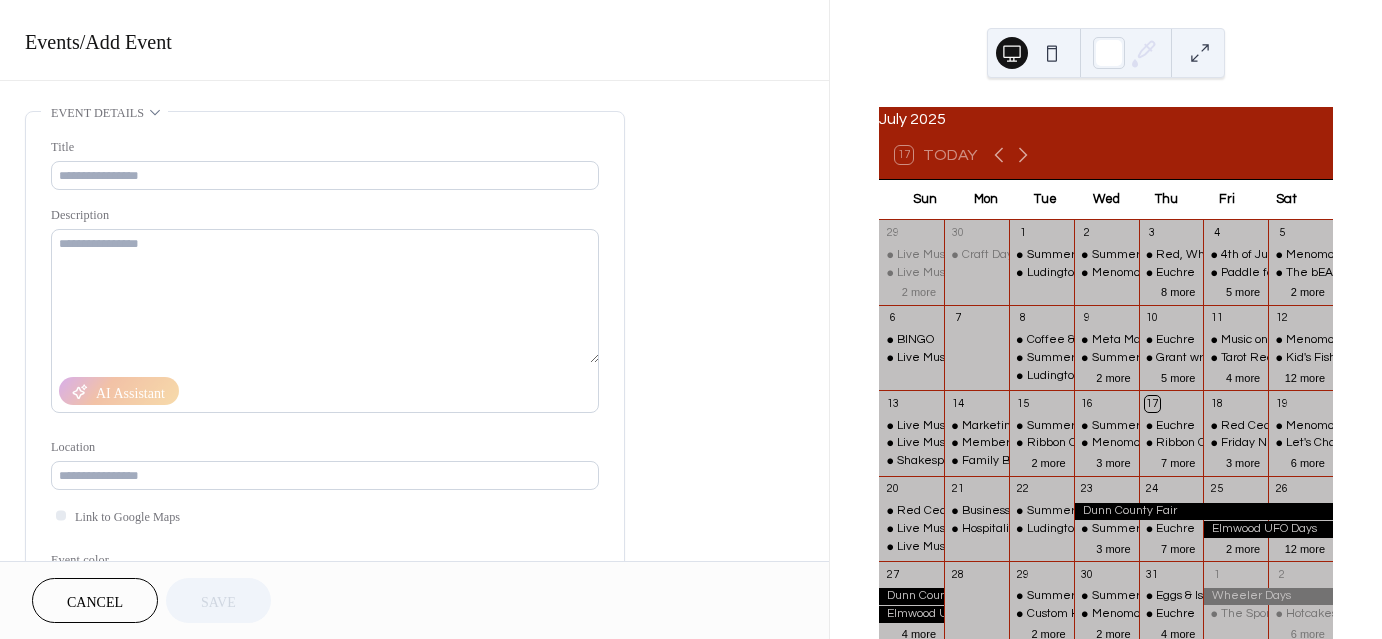 scroll, scrollTop: 0, scrollLeft: 0, axis: both 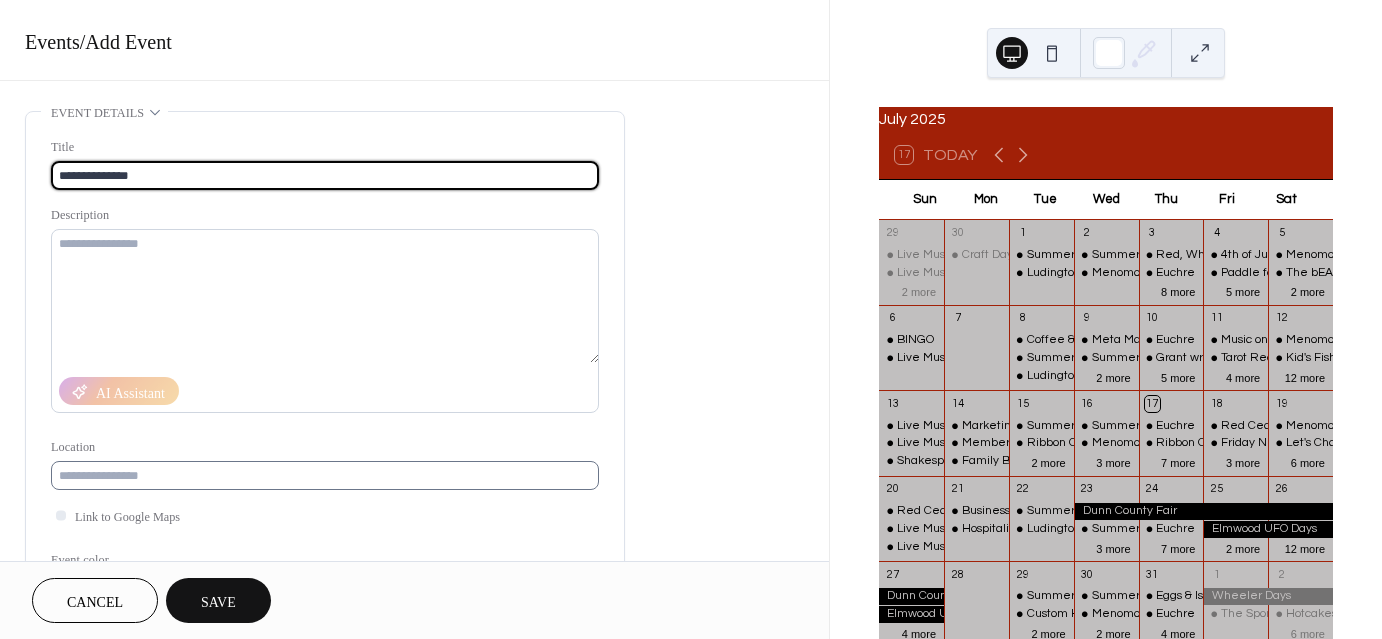 type on "**********" 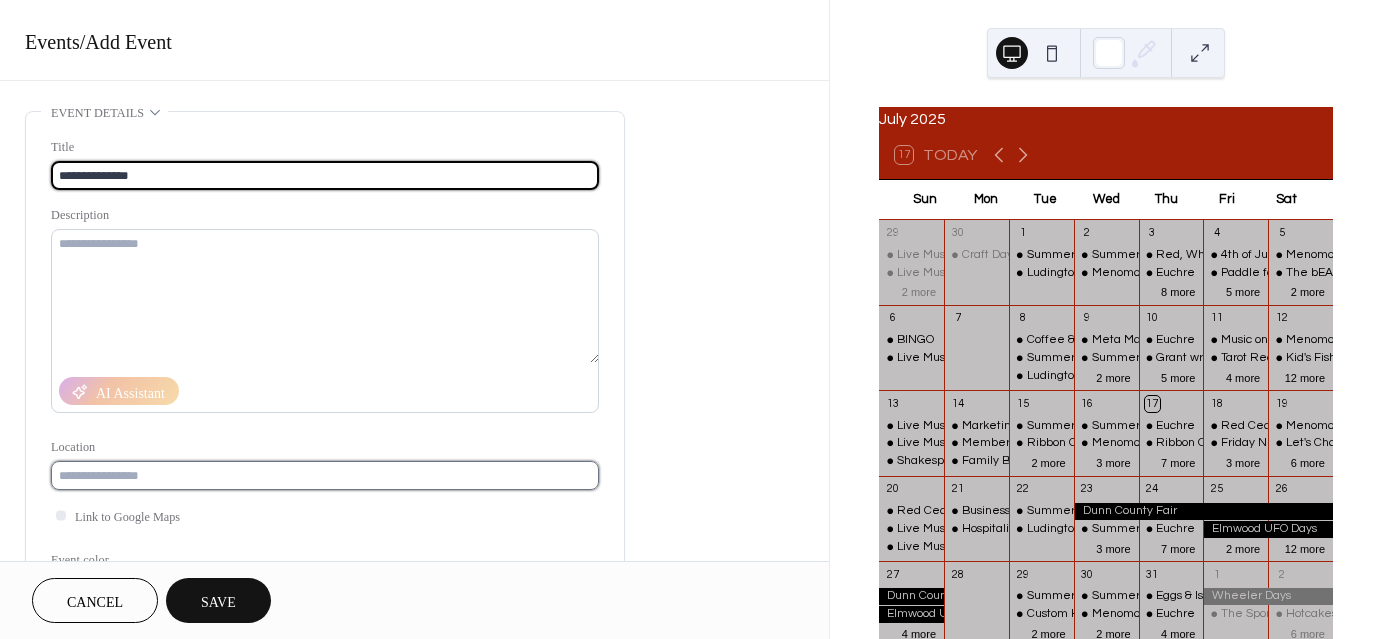 click at bounding box center [325, 475] 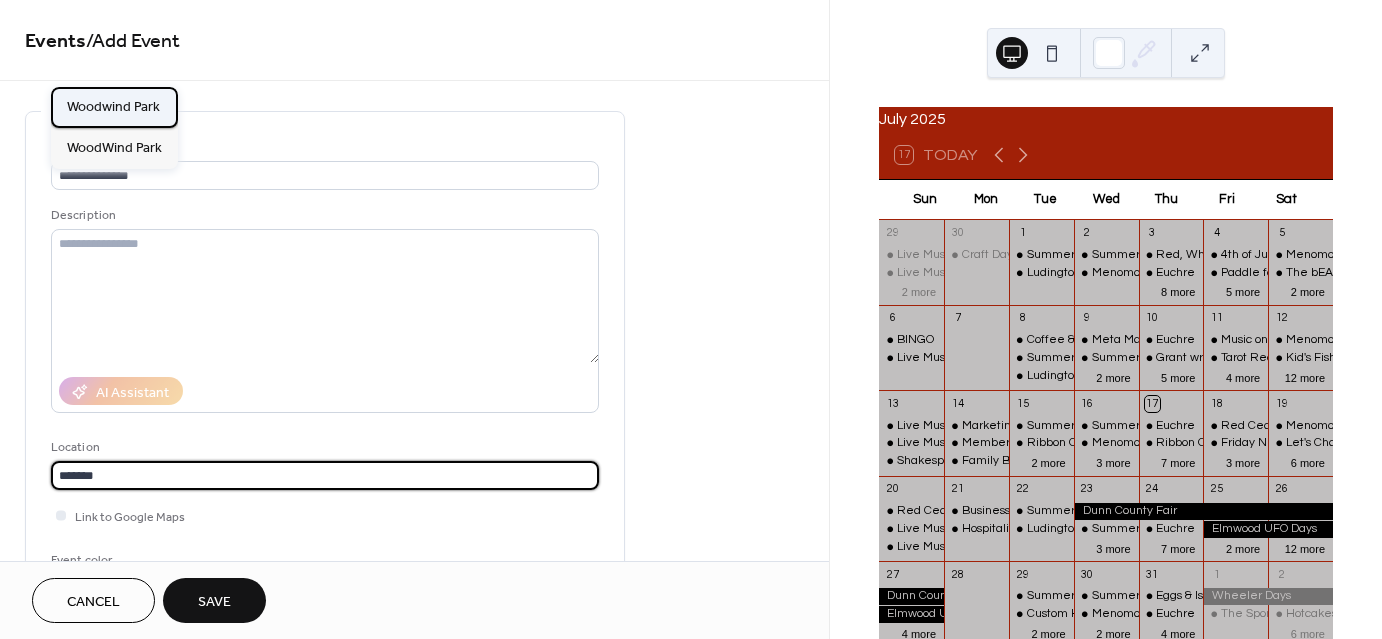 click on "Woodwind Park" at bounding box center (113, 106) 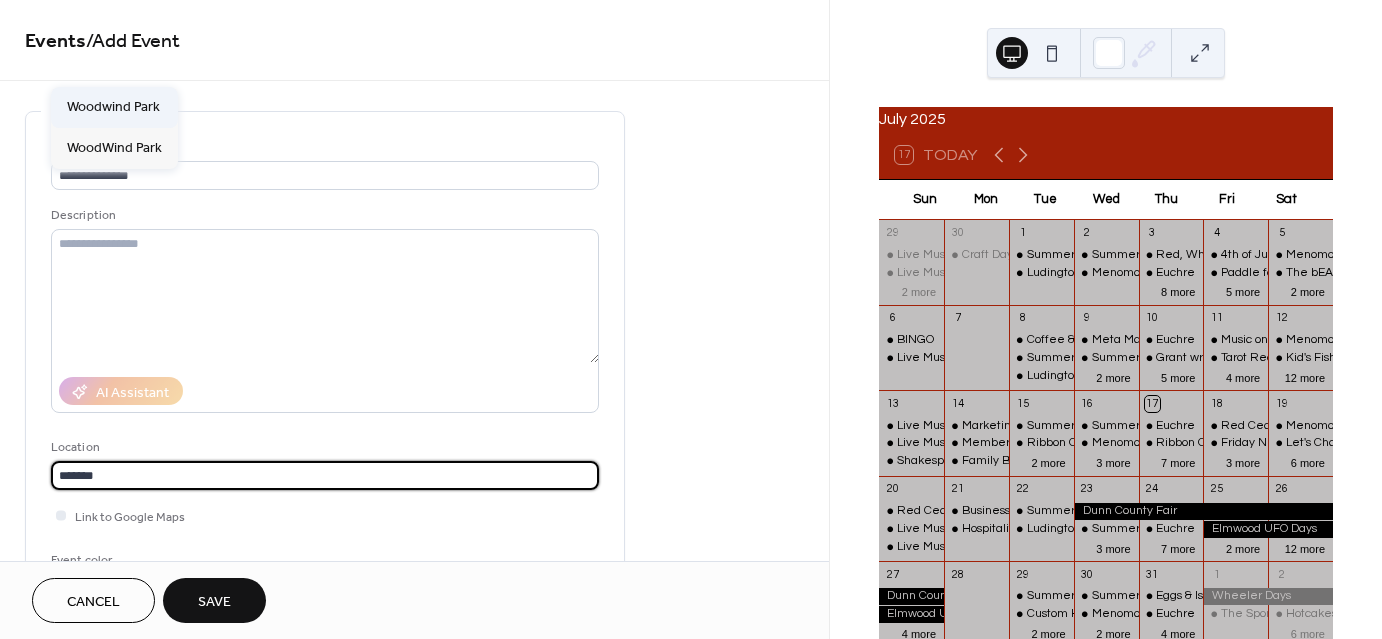 type on "**********" 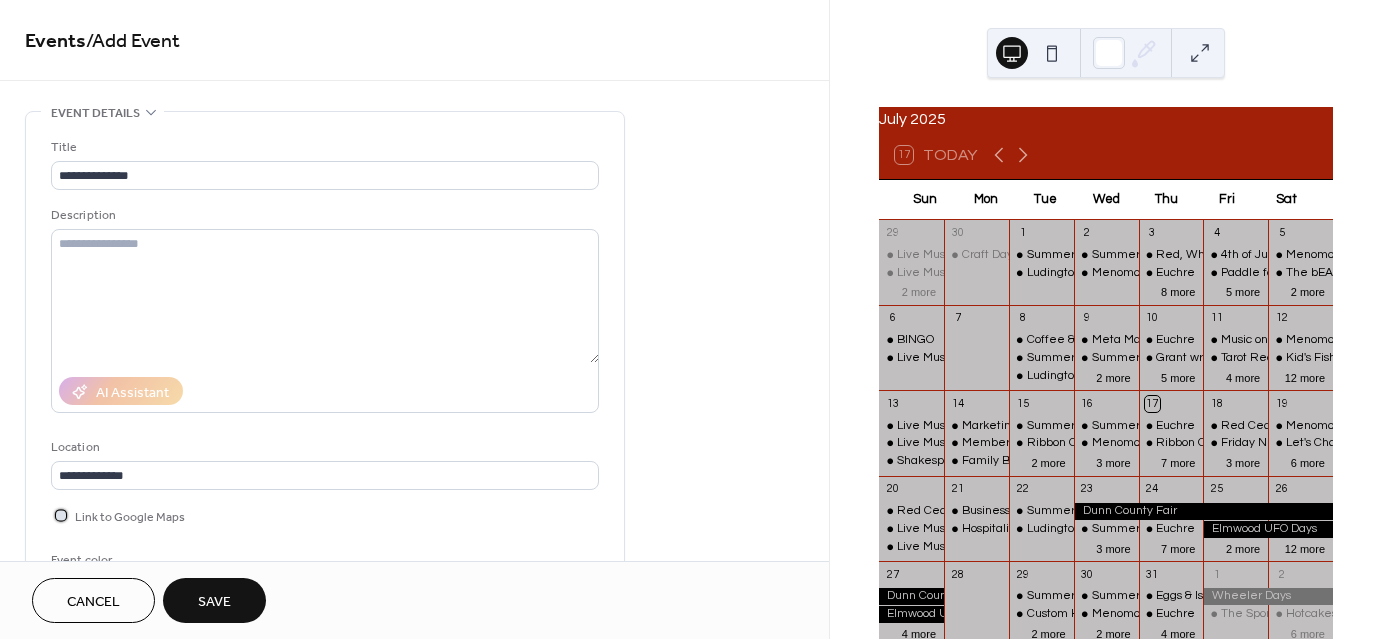 click at bounding box center (61, 515) 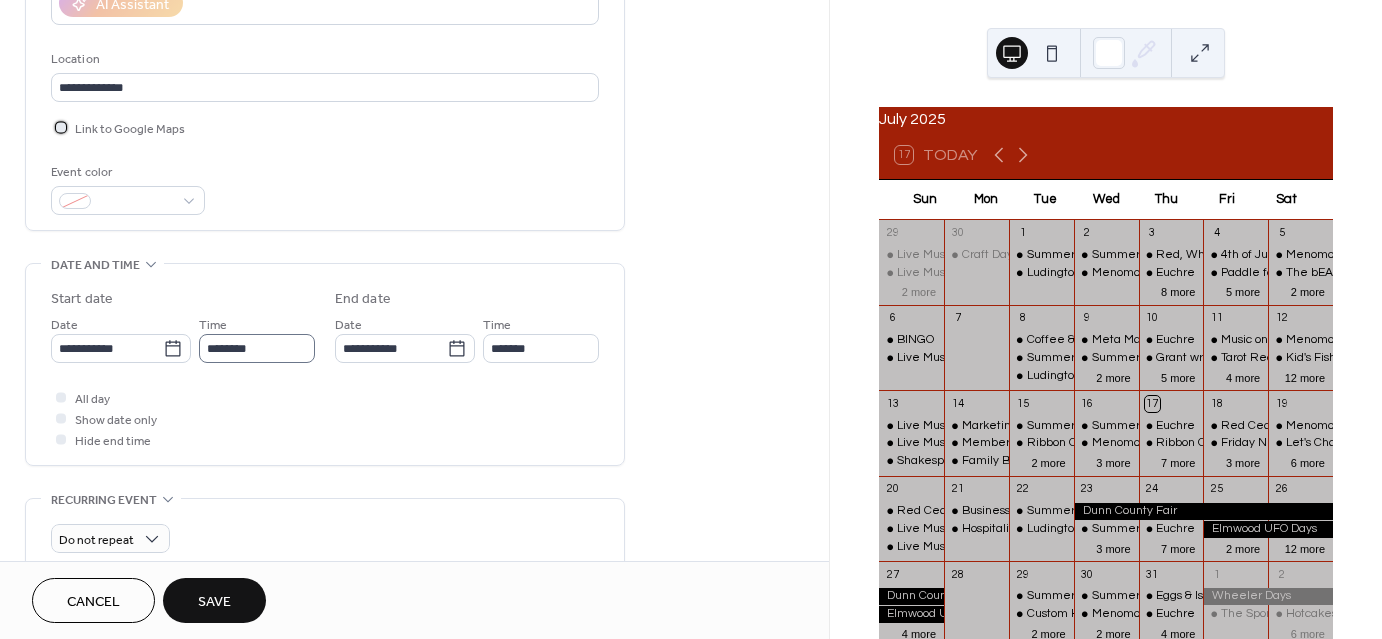 scroll, scrollTop: 400, scrollLeft: 0, axis: vertical 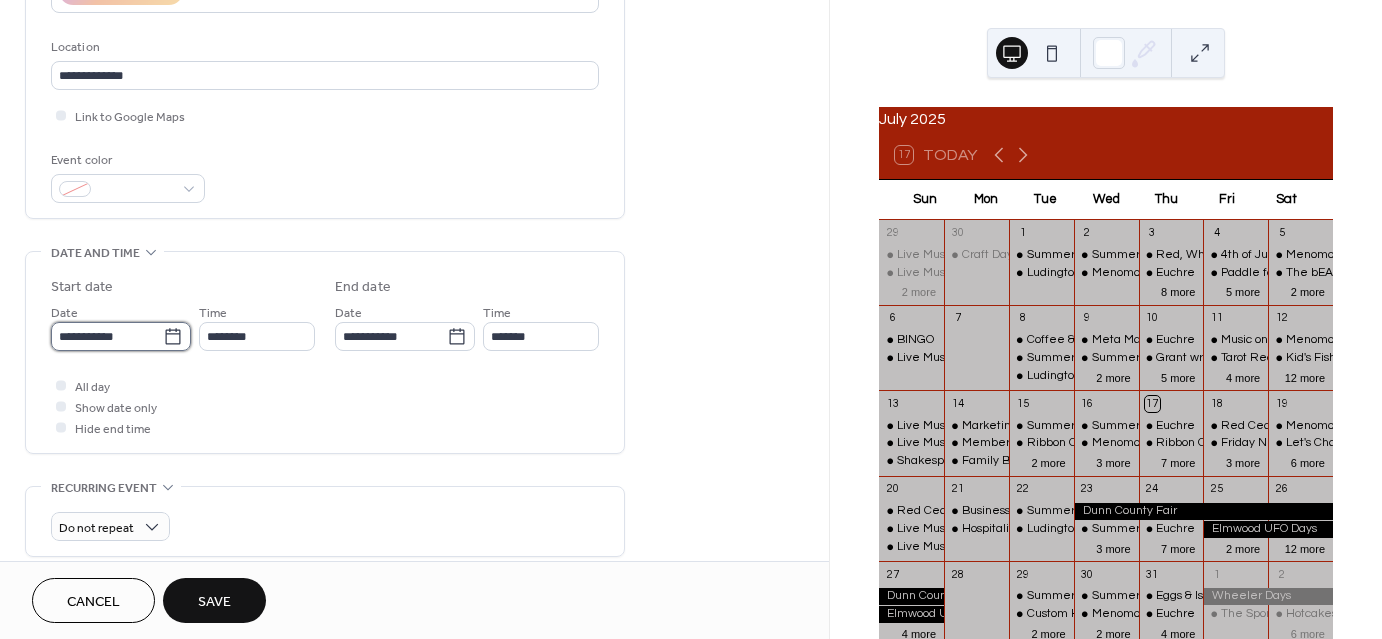click on "**********" at bounding box center [107, 336] 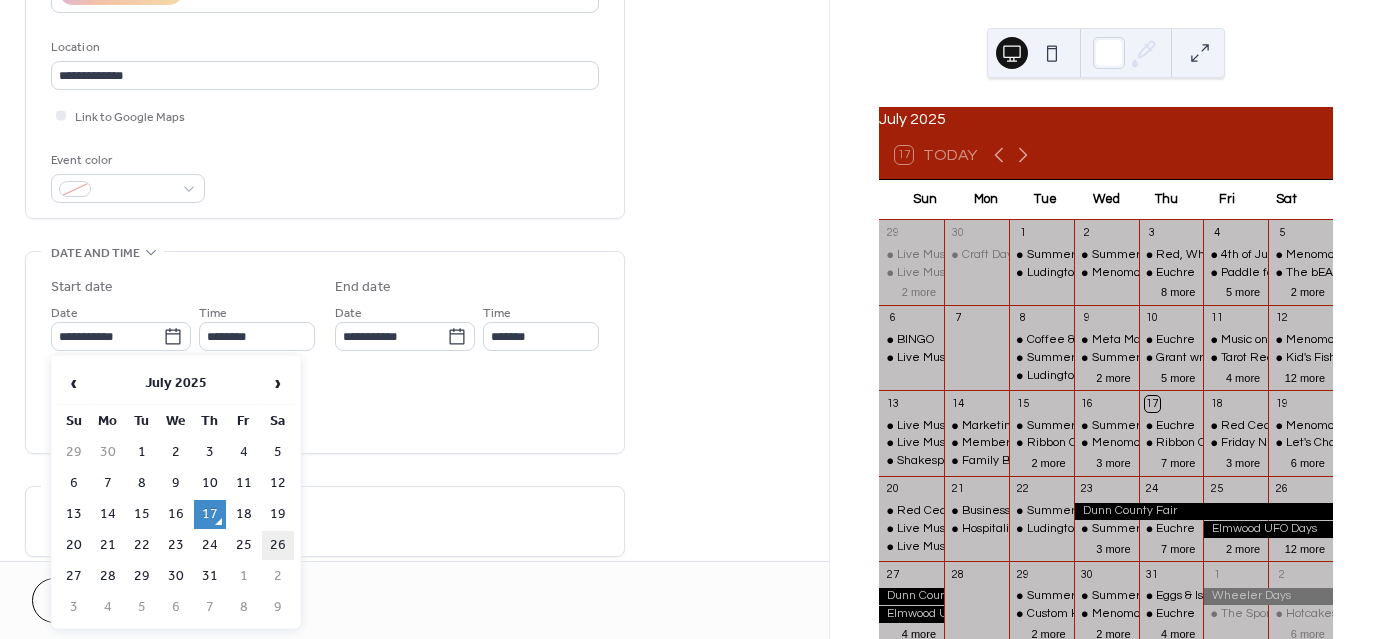 click on "26" at bounding box center (278, 545) 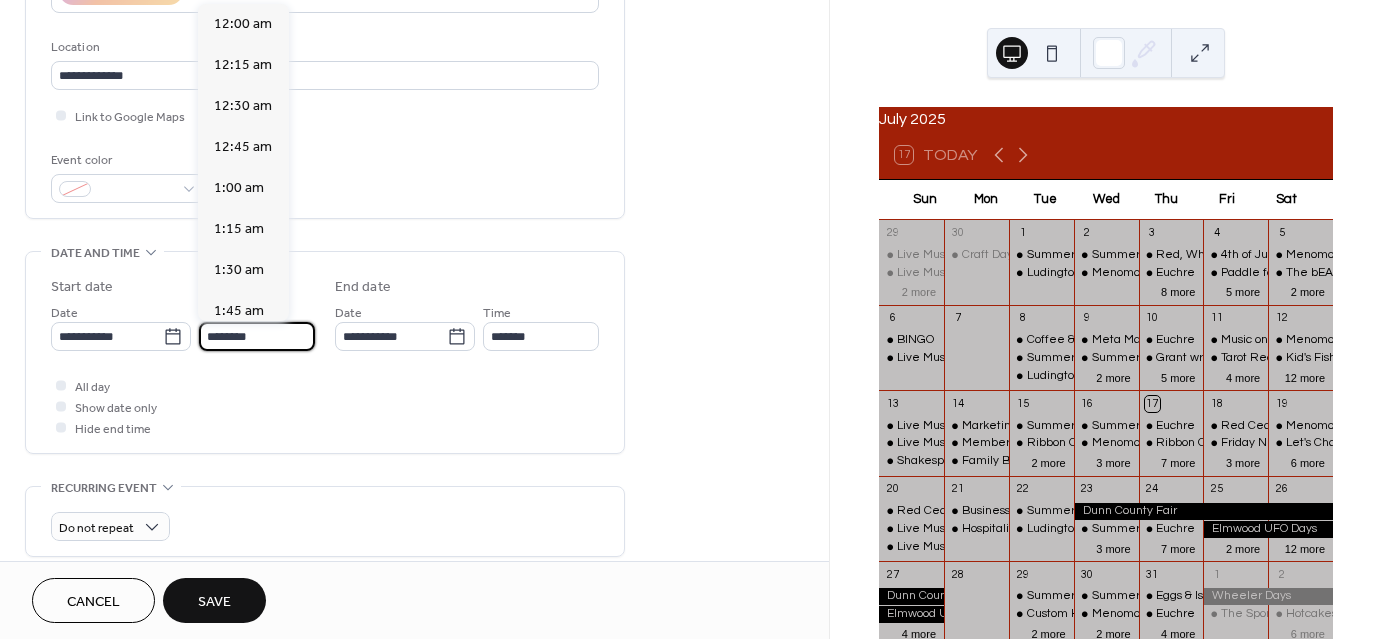 click on "********" at bounding box center (257, 336) 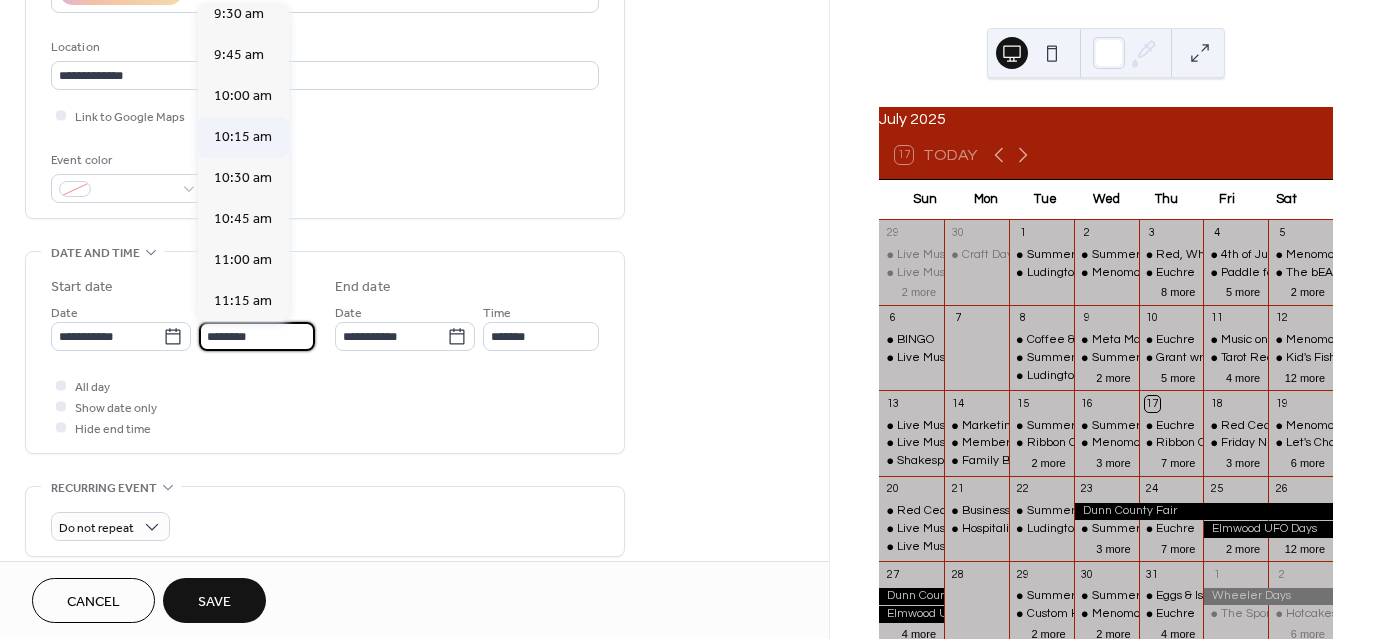 scroll, scrollTop: 1368, scrollLeft: 0, axis: vertical 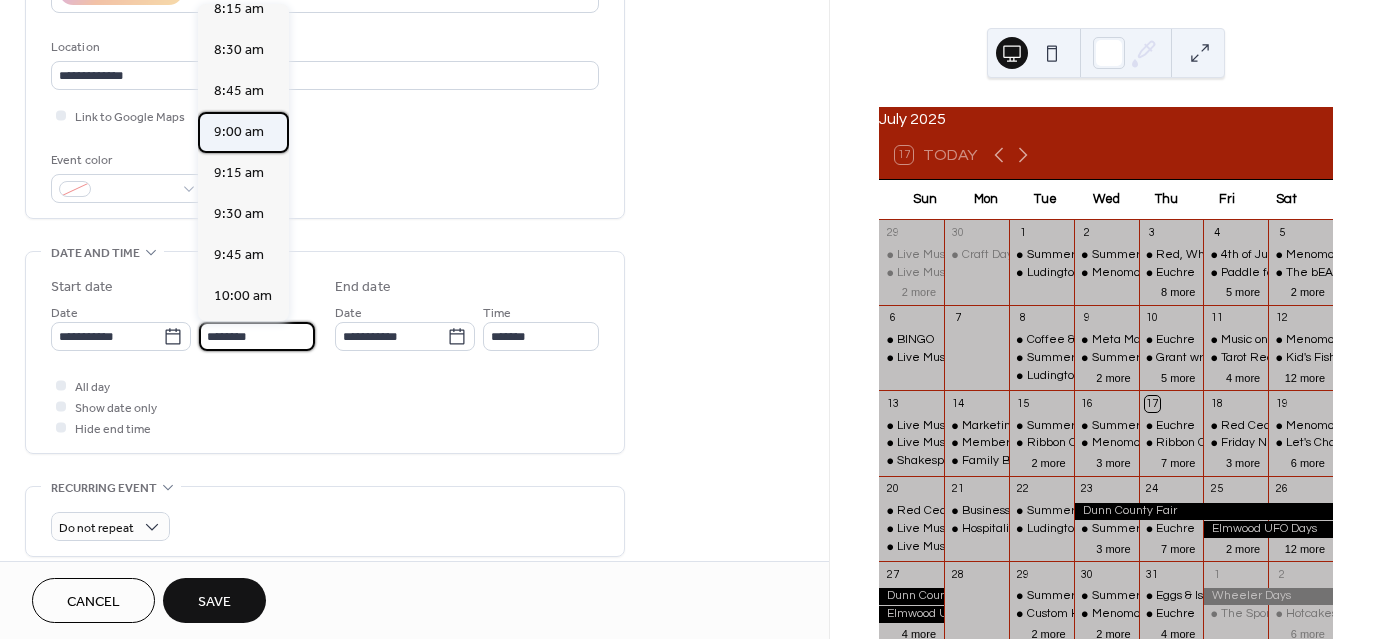 click on "9:00 am" at bounding box center (239, 132) 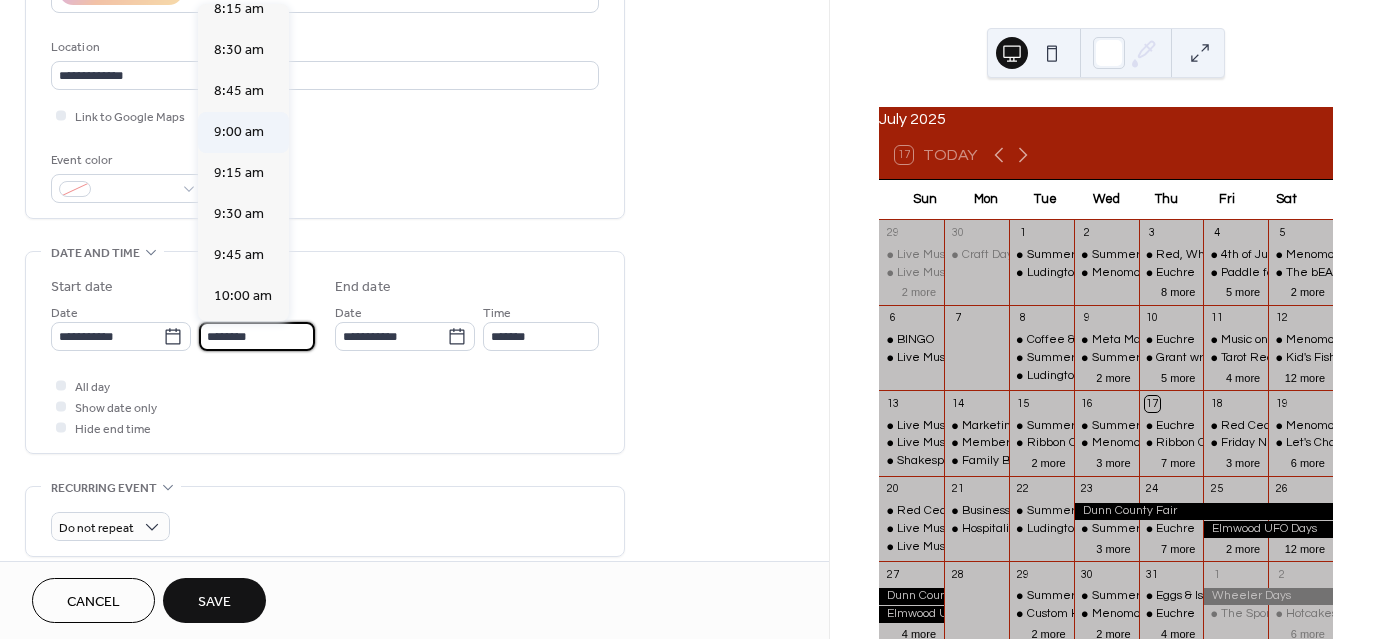 type on "*******" 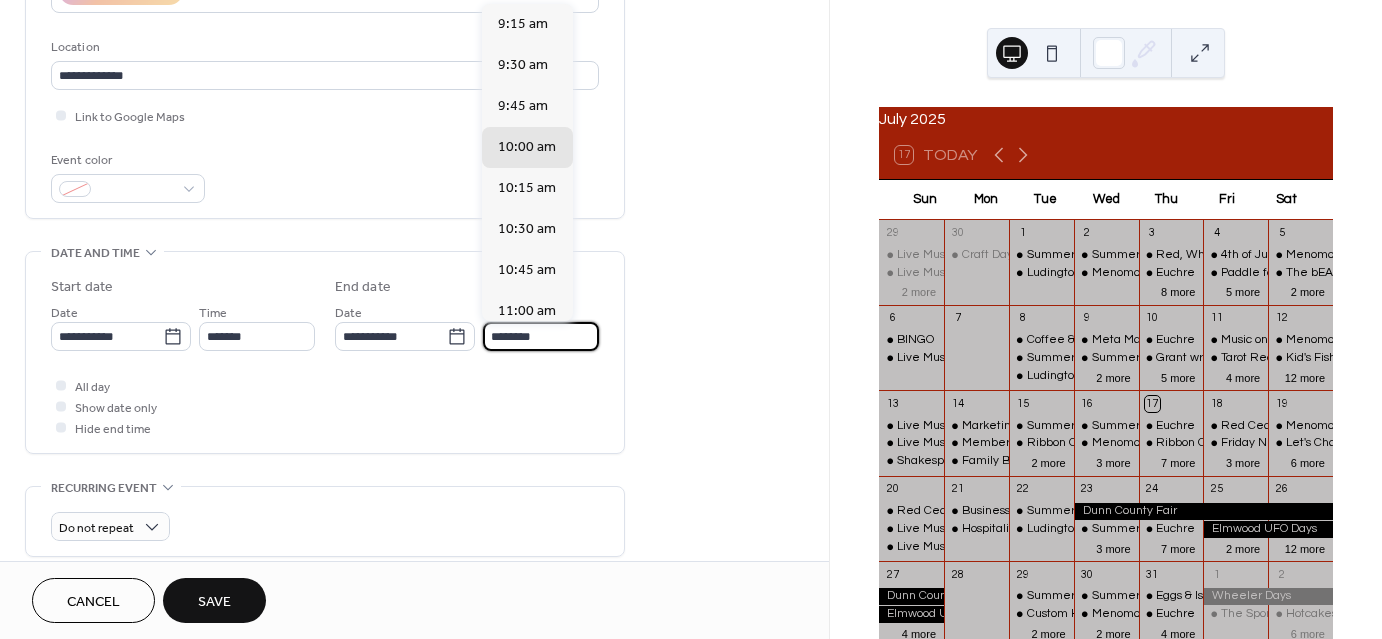 click on "********" at bounding box center [541, 336] 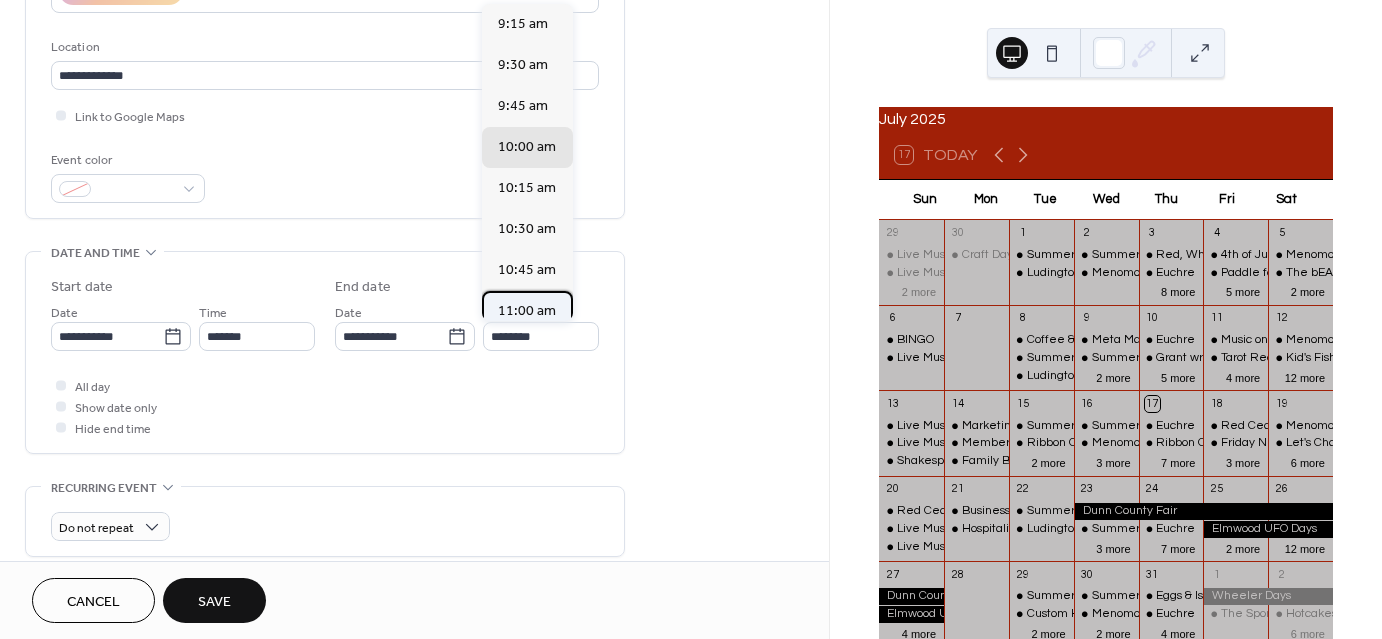 click on "11:00 am" at bounding box center [527, 311] 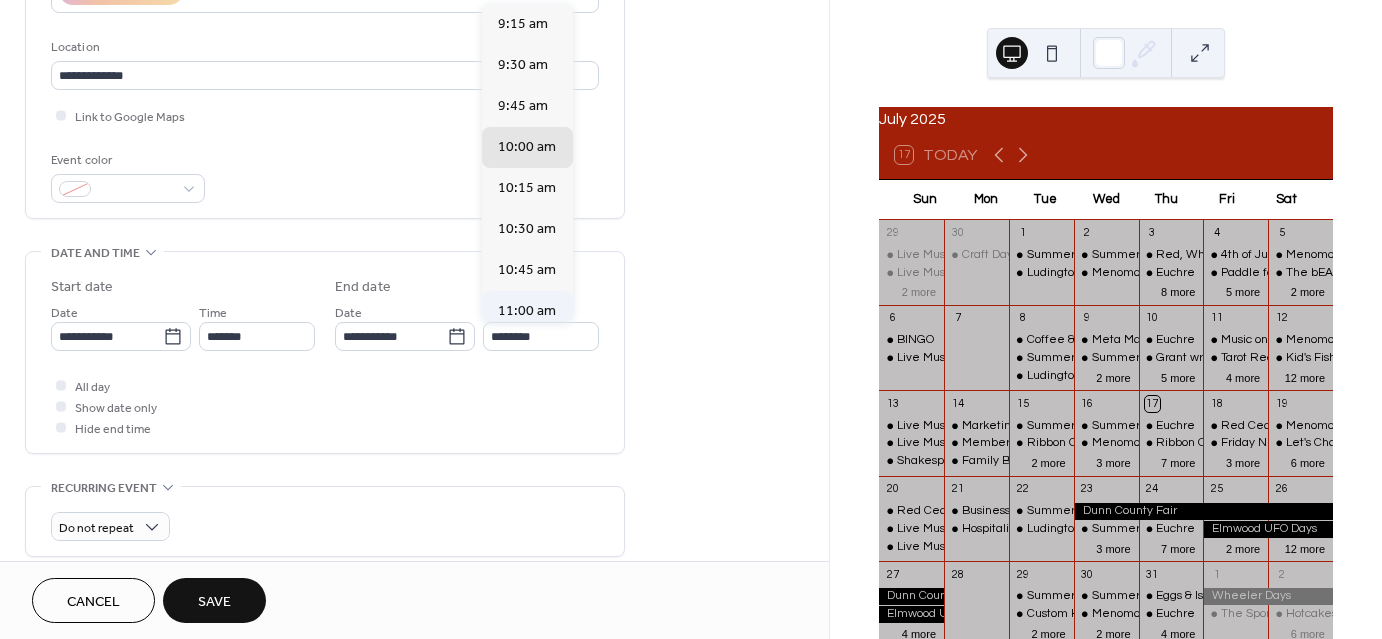 type on "********" 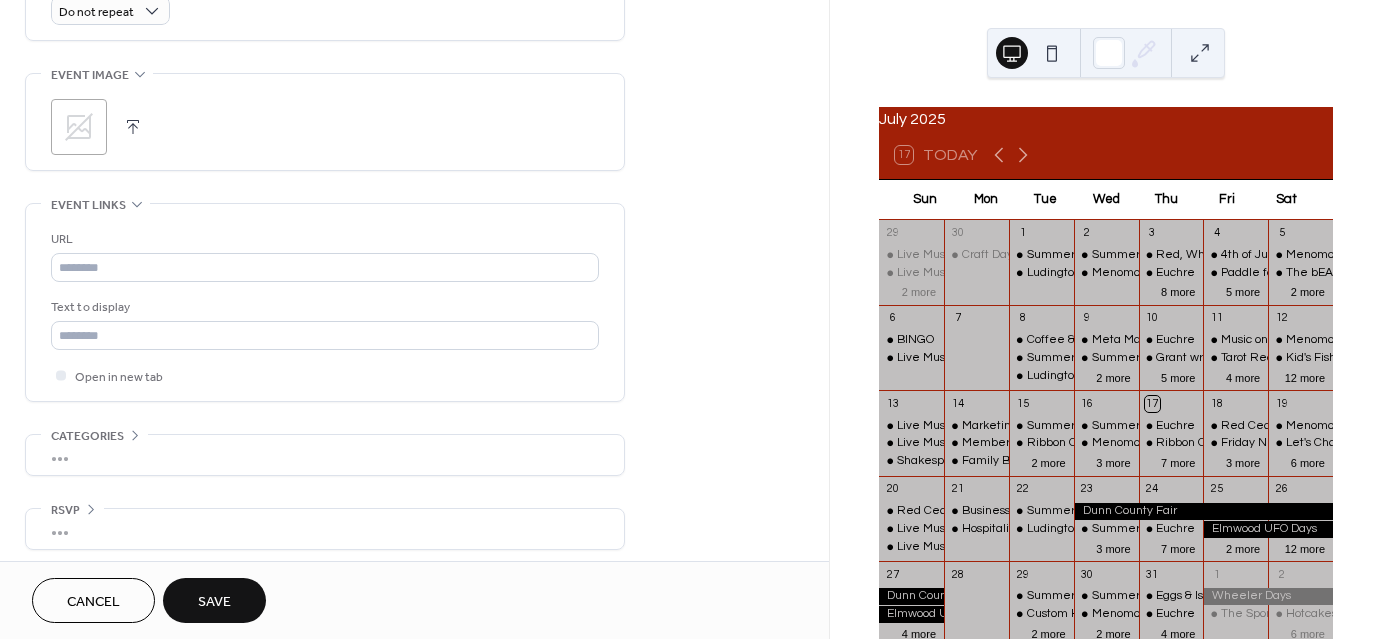 scroll, scrollTop: 922, scrollLeft: 0, axis: vertical 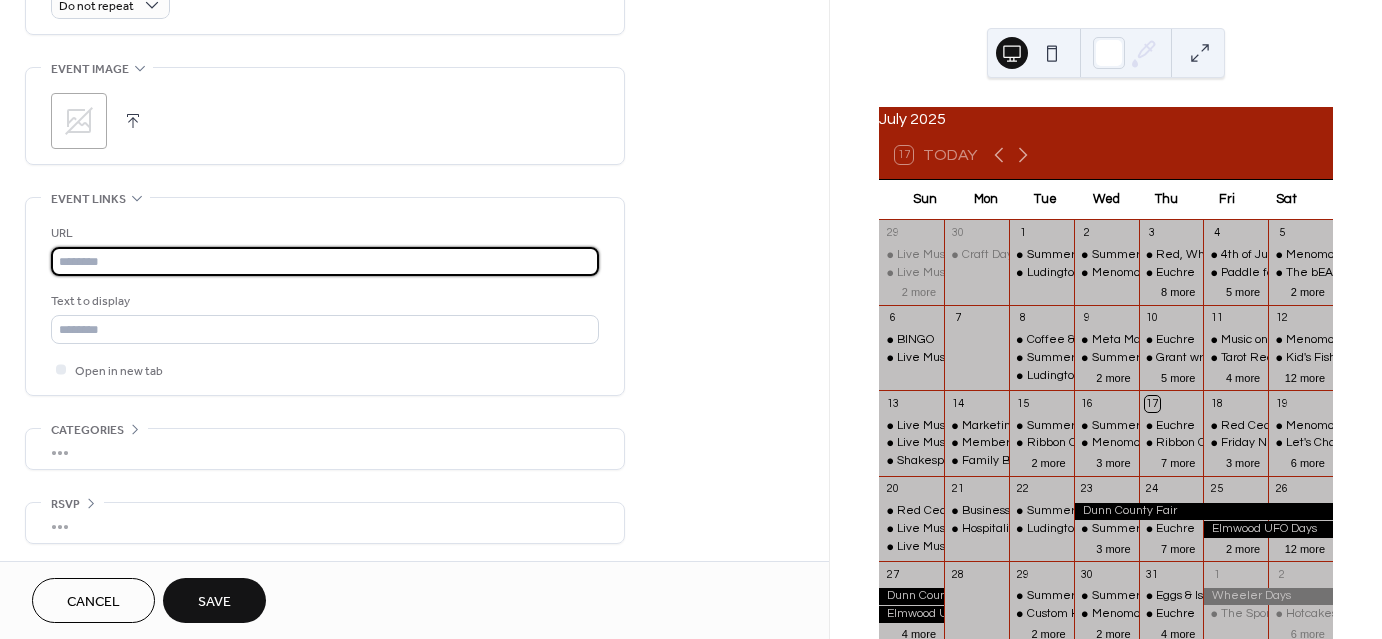 paste on "**********" 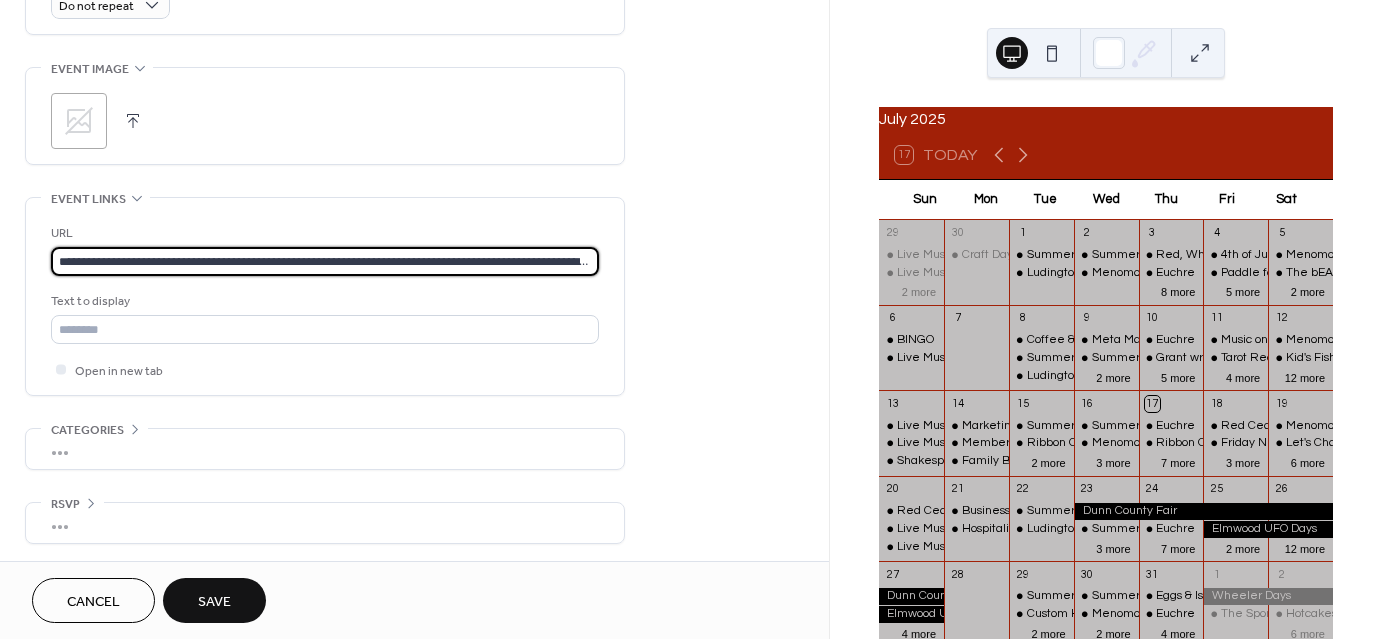 scroll, scrollTop: 0, scrollLeft: 100, axis: horizontal 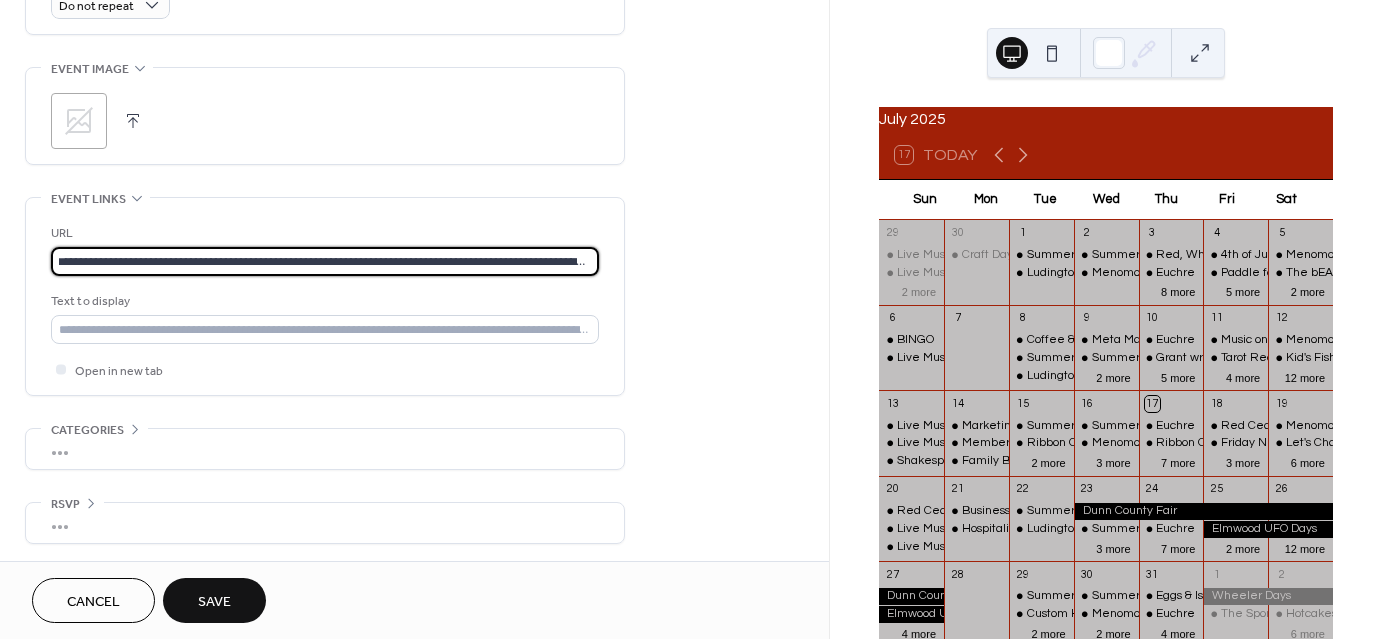 type on "**********" 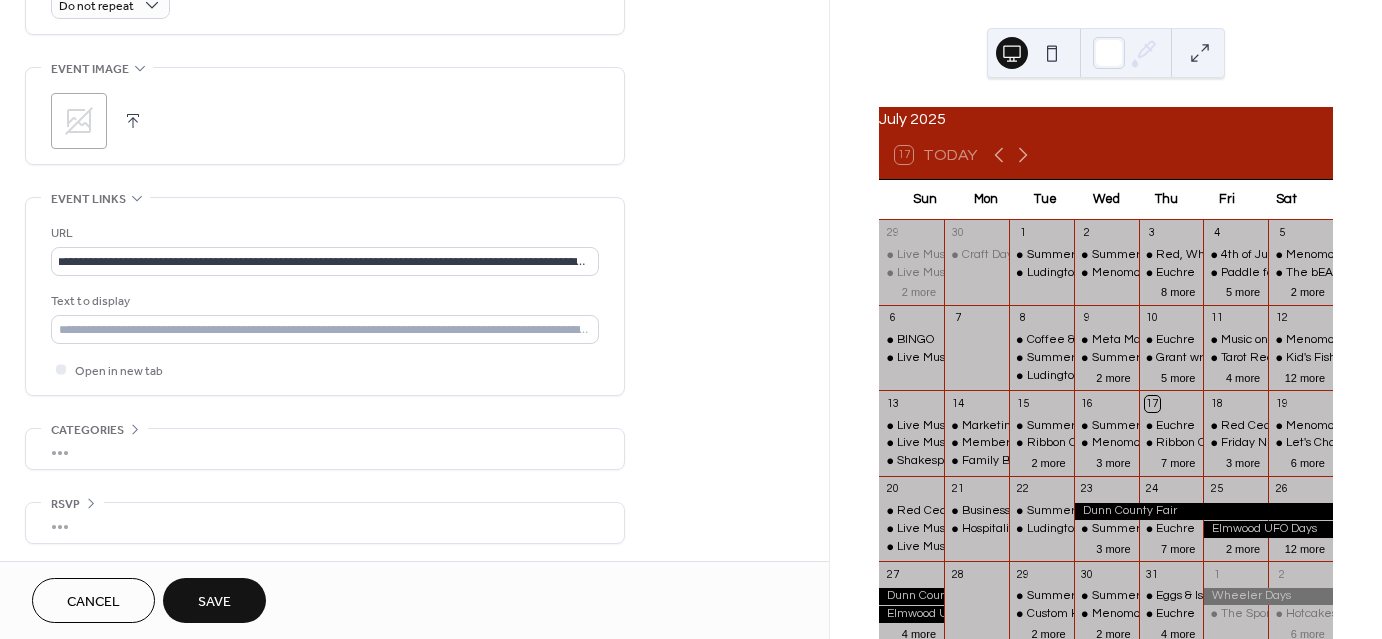 scroll, scrollTop: 0, scrollLeft: 0, axis: both 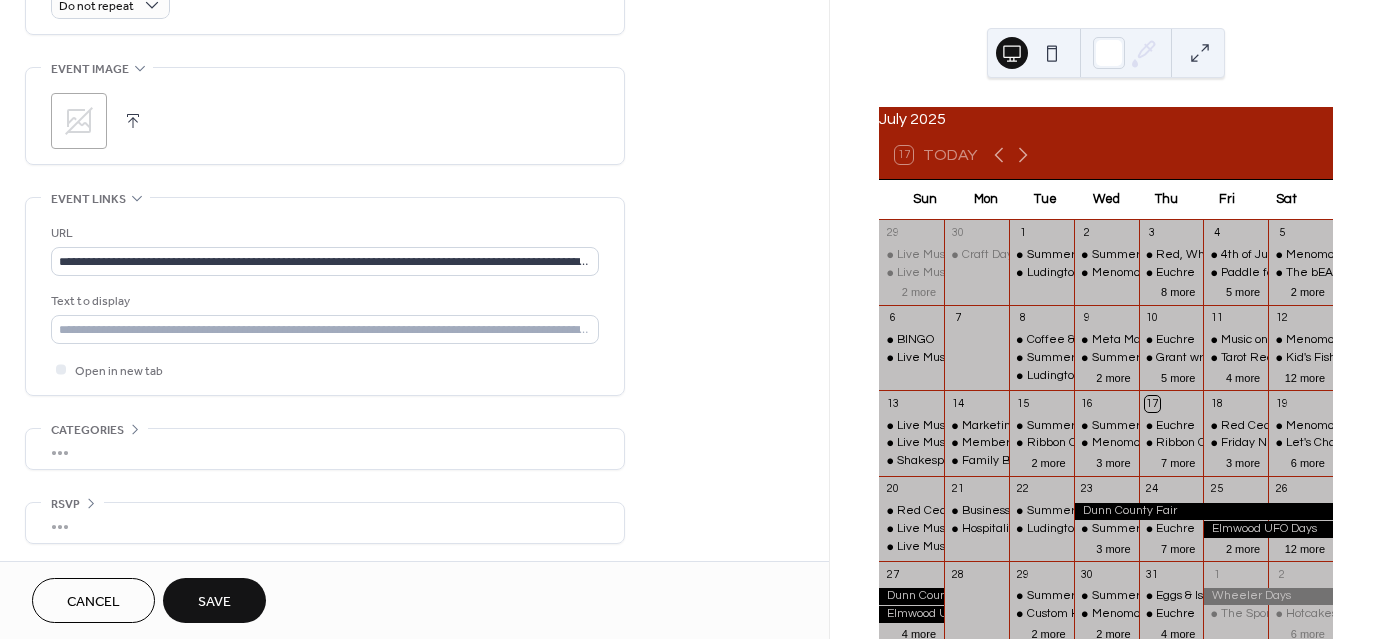 click on "Save" at bounding box center [214, 602] 